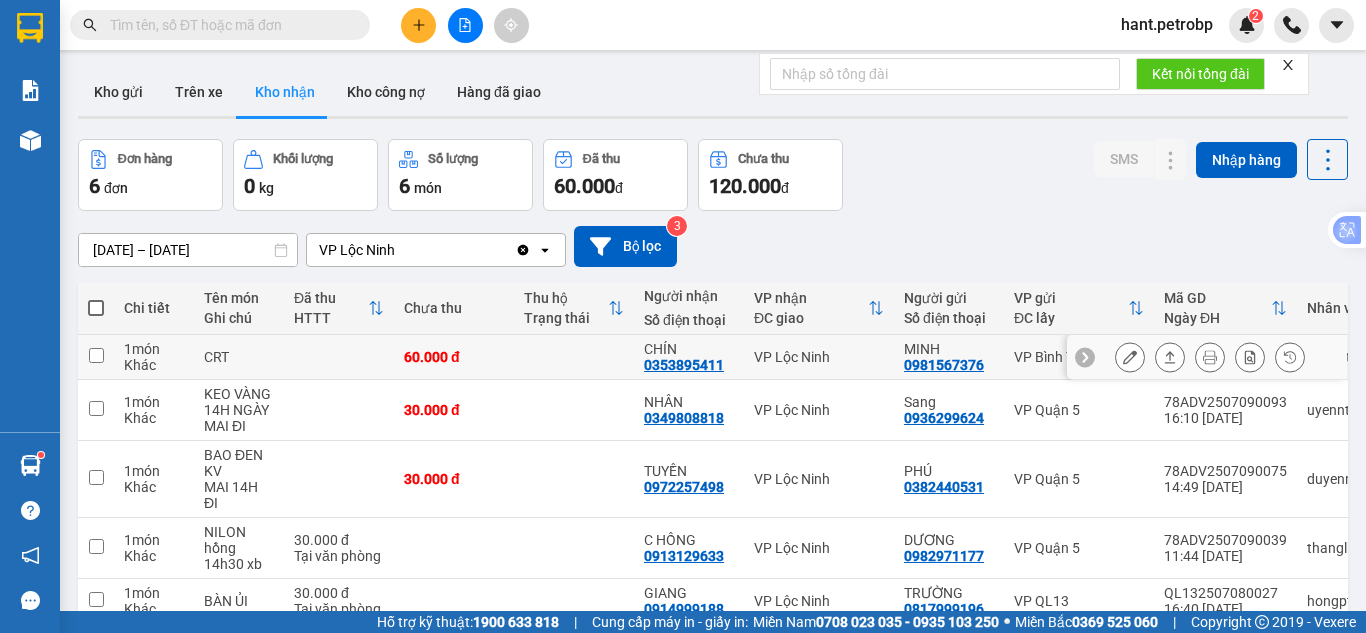 scroll, scrollTop: 0, scrollLeft: 0, axis: both 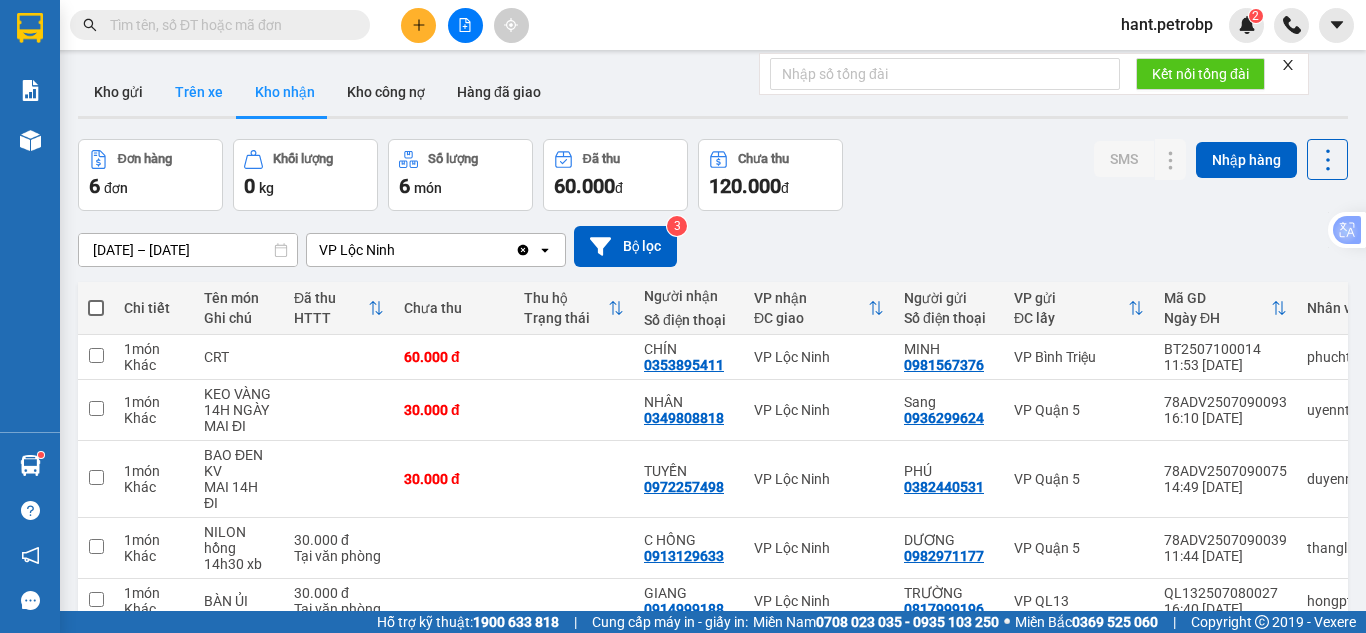 click on "Trên xe" at bounding box center [199, 92] 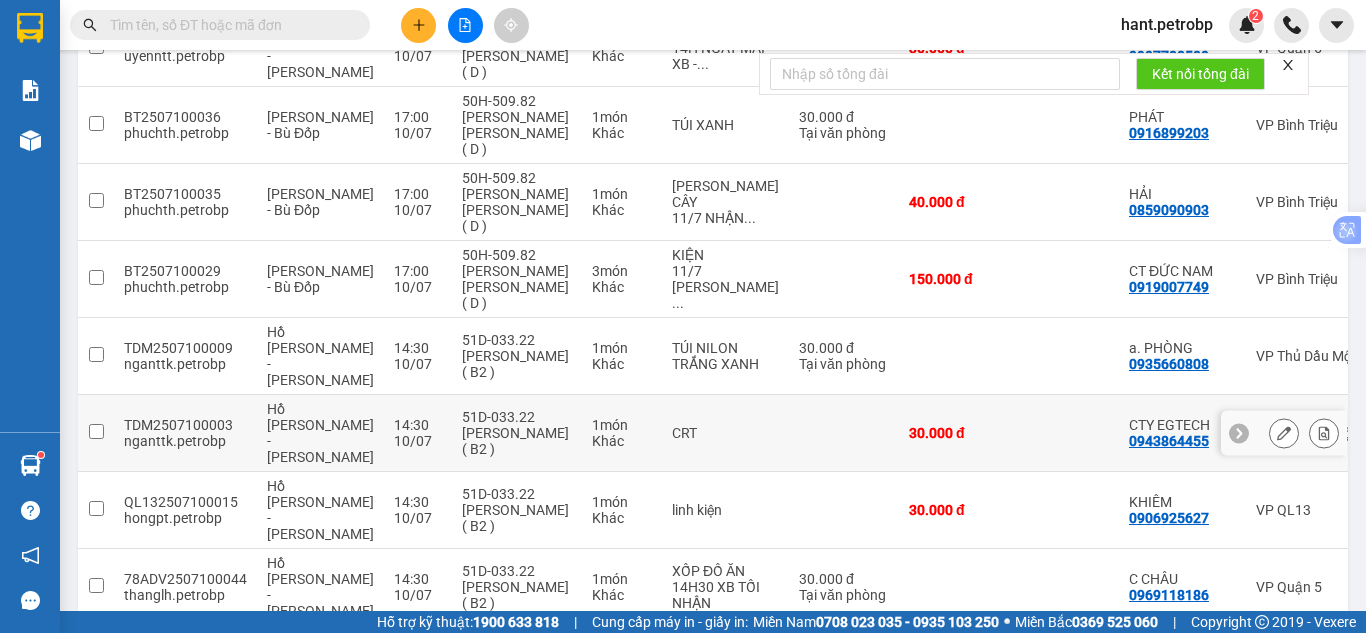 scroll, scrollTop: 411, scrollLeft: 0, axis: vertical 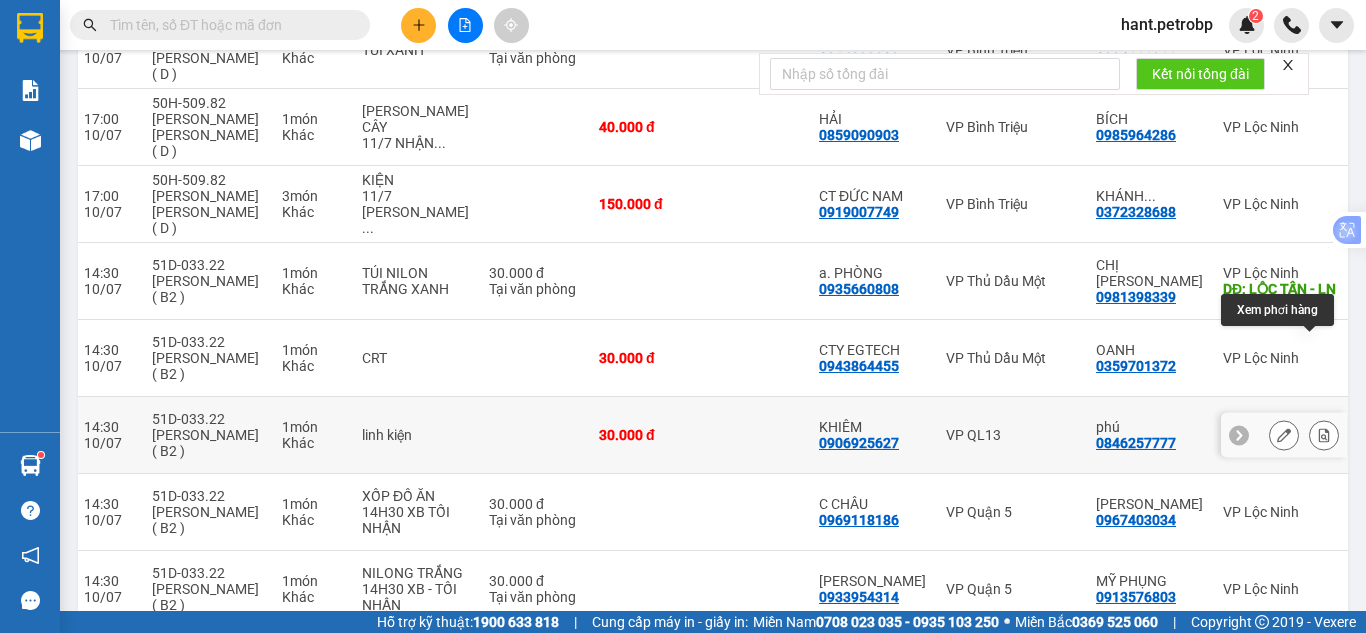 click at bounding box center [1324, 435] 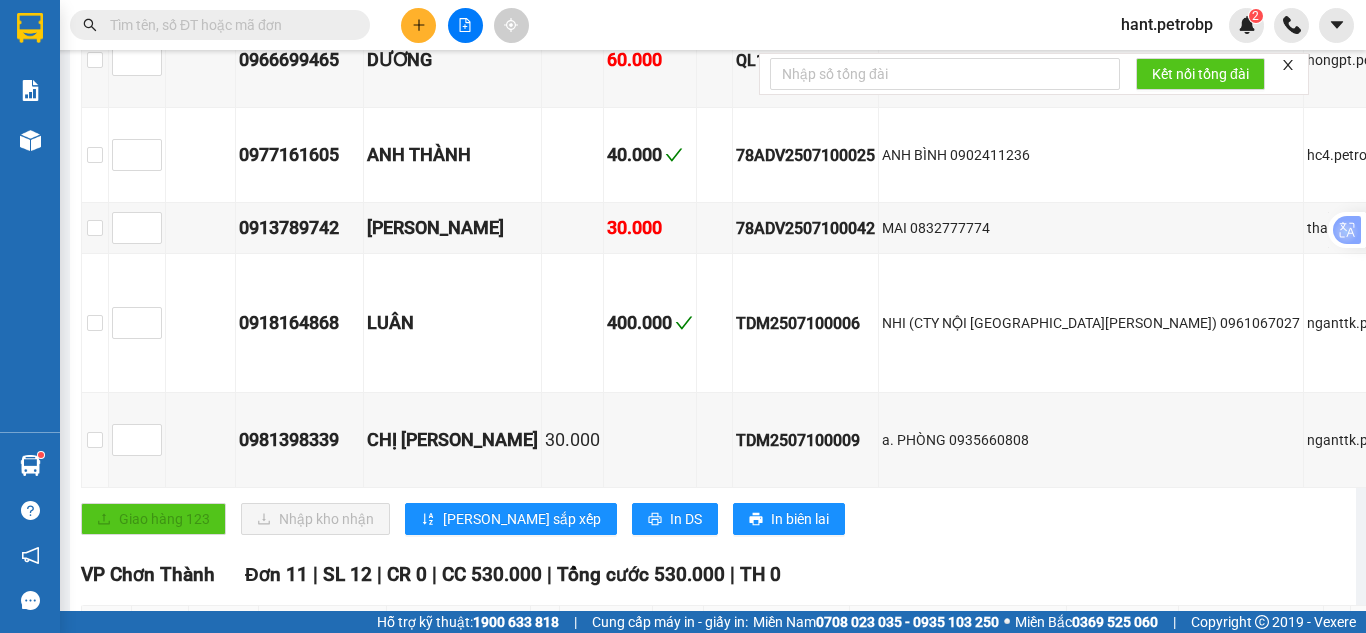 scroll, scrollTop: 273, scrollLeft: 0, axis: vertical 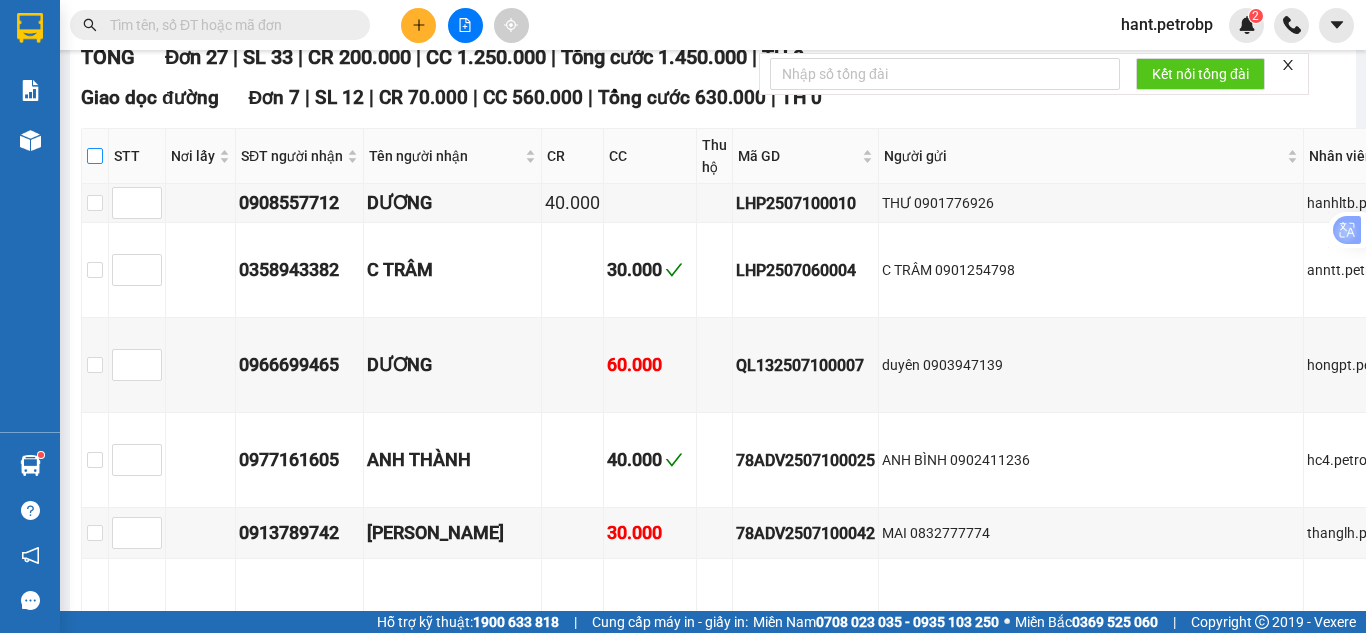 click at bounding box center (95, 156) 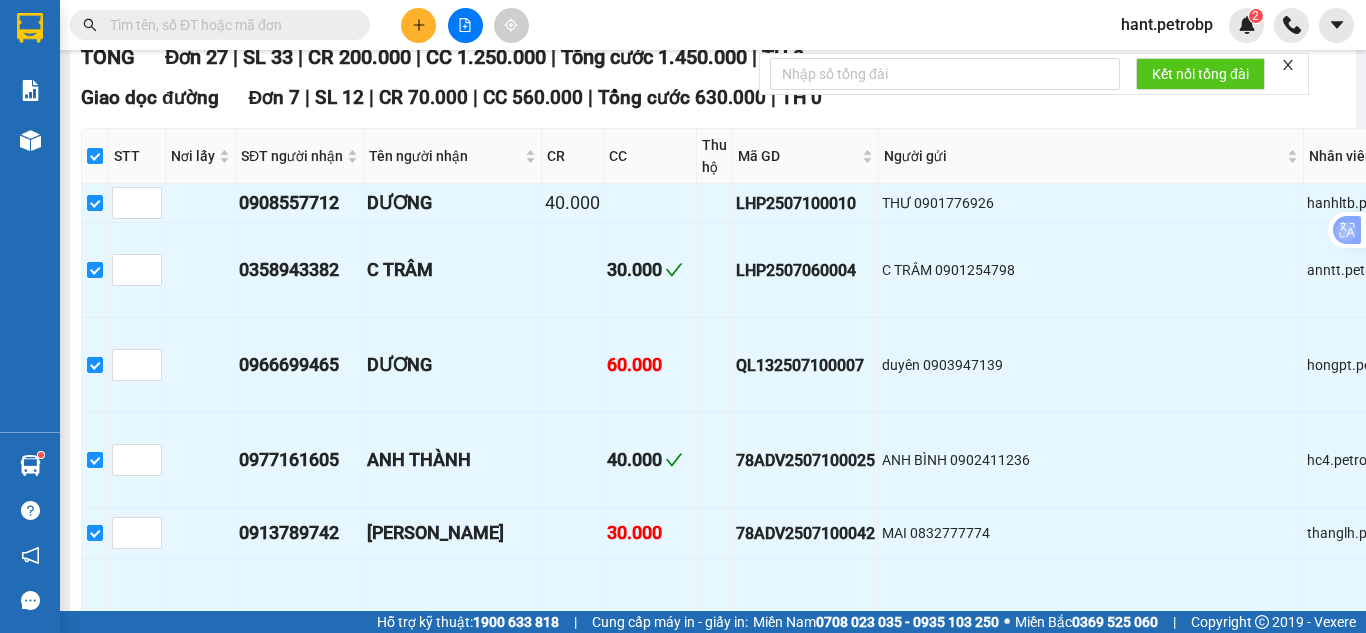 click at bounding box center (95, 156) 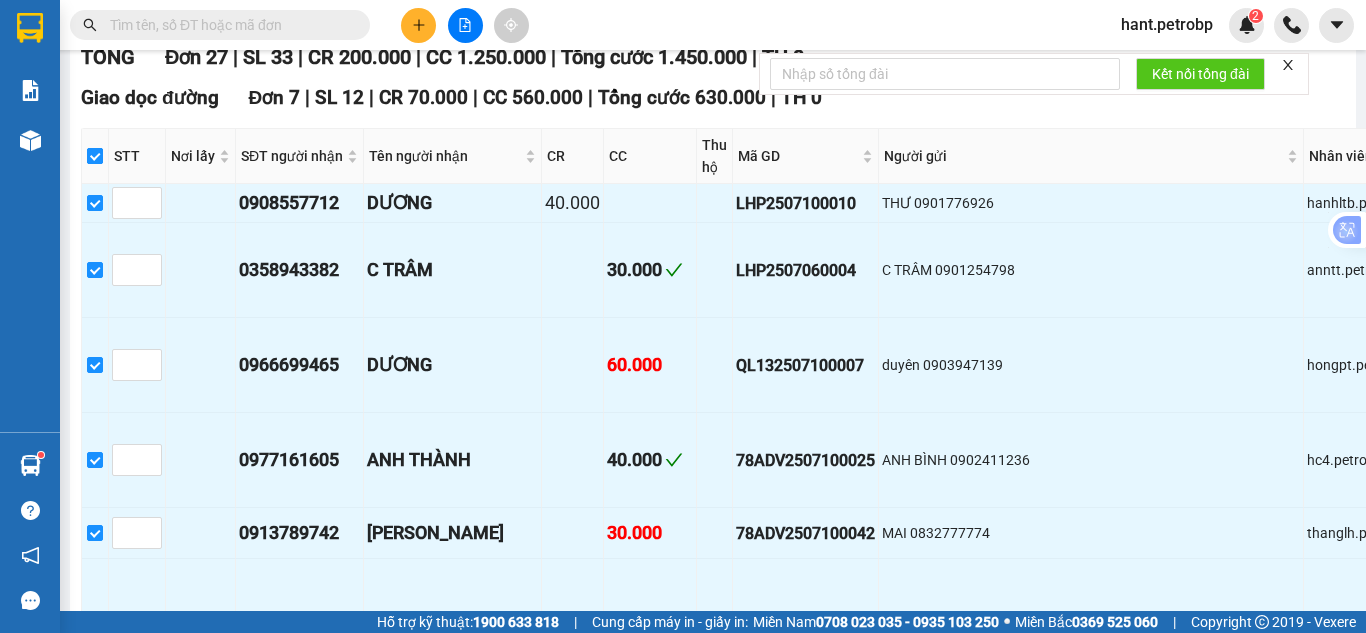 click at bounding box center (95, 156) 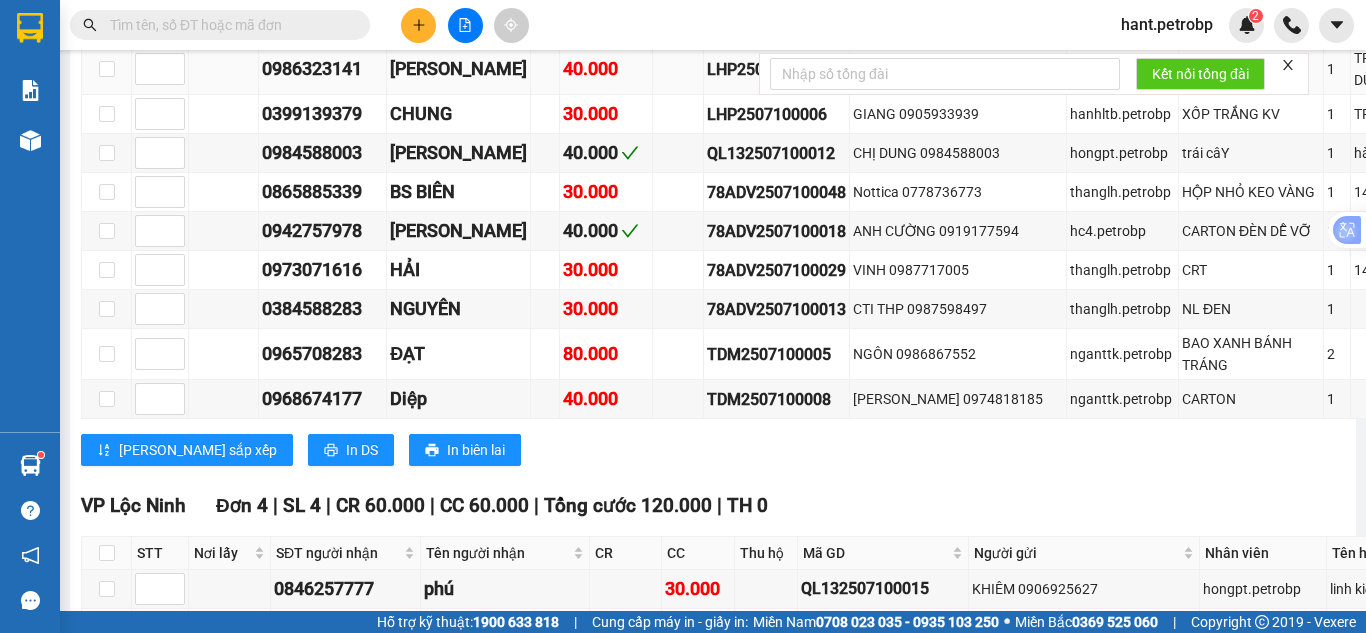 scroll, scrollTop: 1773, scrollLeft: 0, axis: vertical 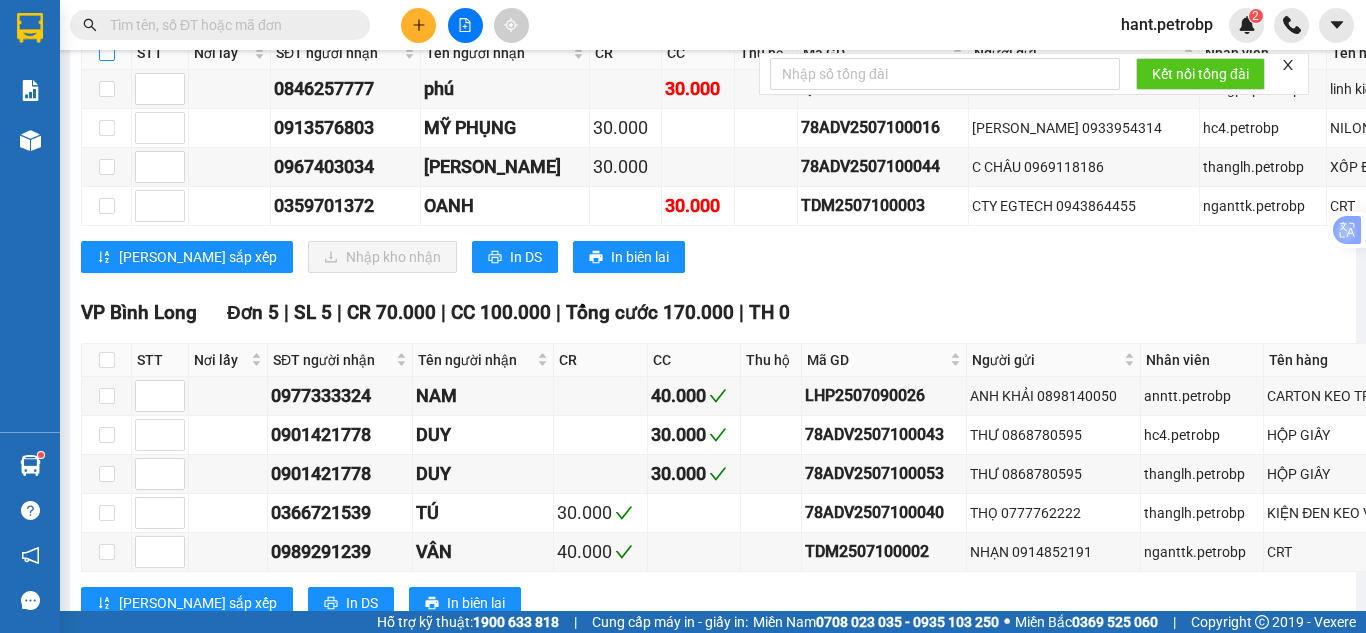 click at bounding box center (107, 53) 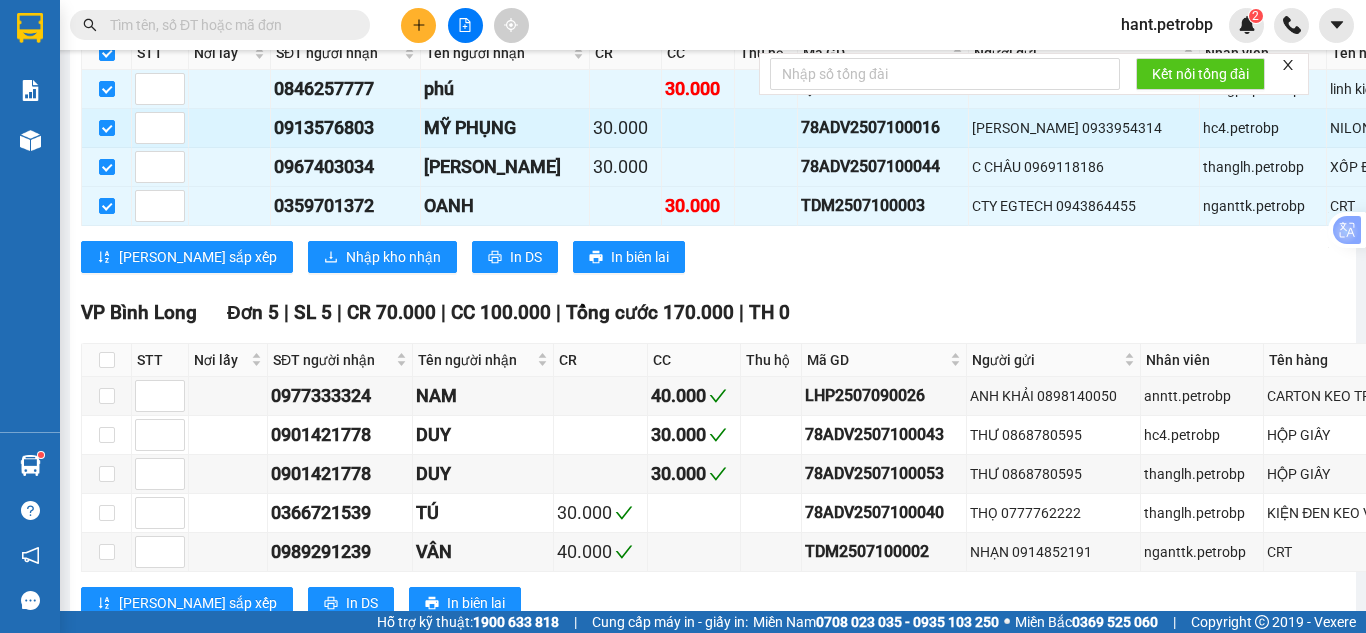 scroll, scrollTop: 1973, scrollLeft: 0, axis: vertical 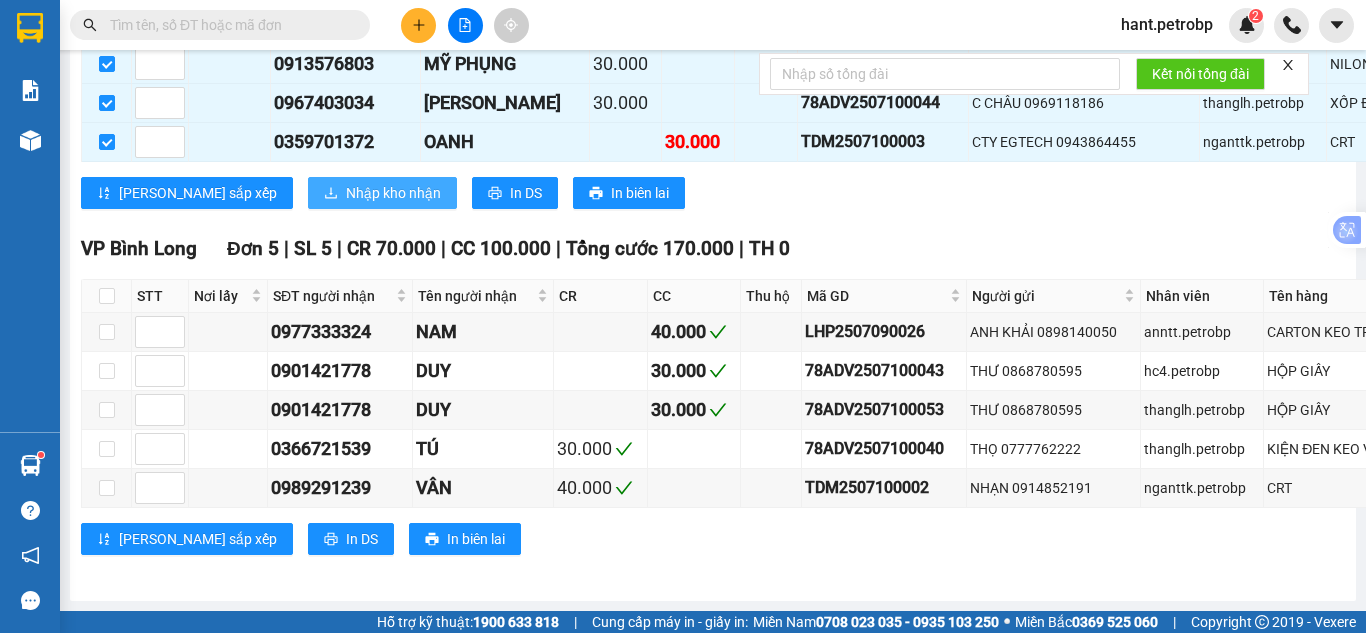 click on "Nhập kho nhận" at bounding box center [382, 193] 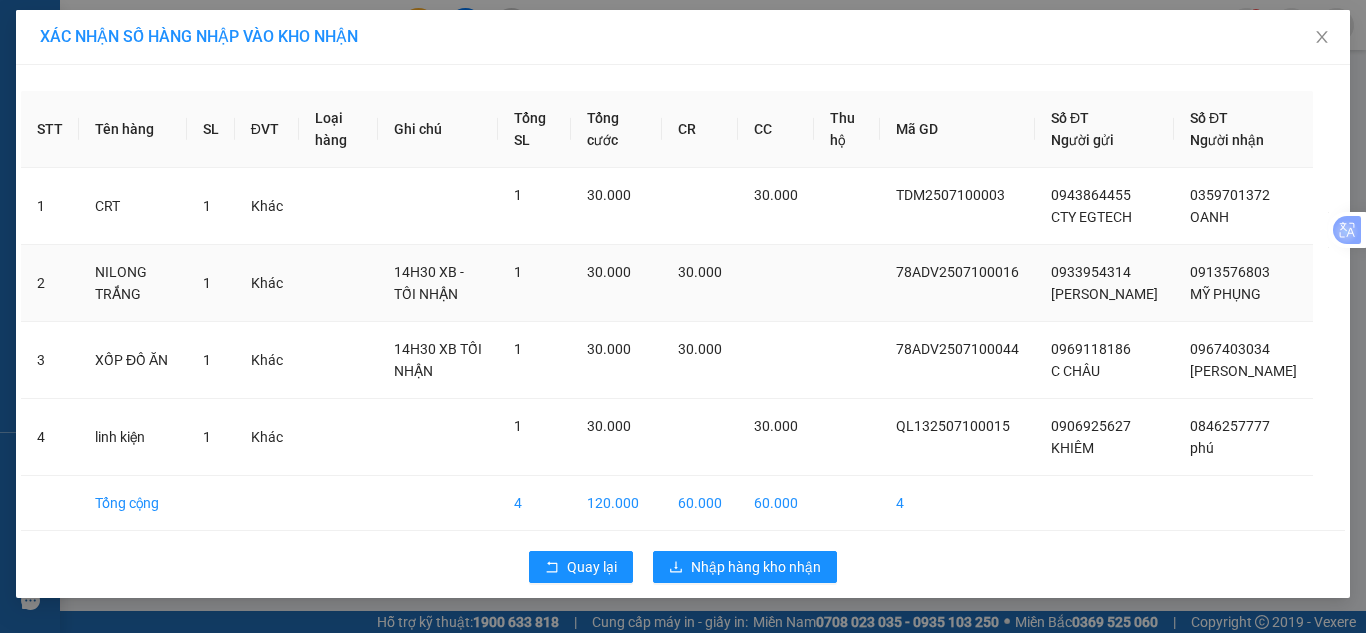 scroll, scrollTop: 0, scrollLeft: 0, axis: both 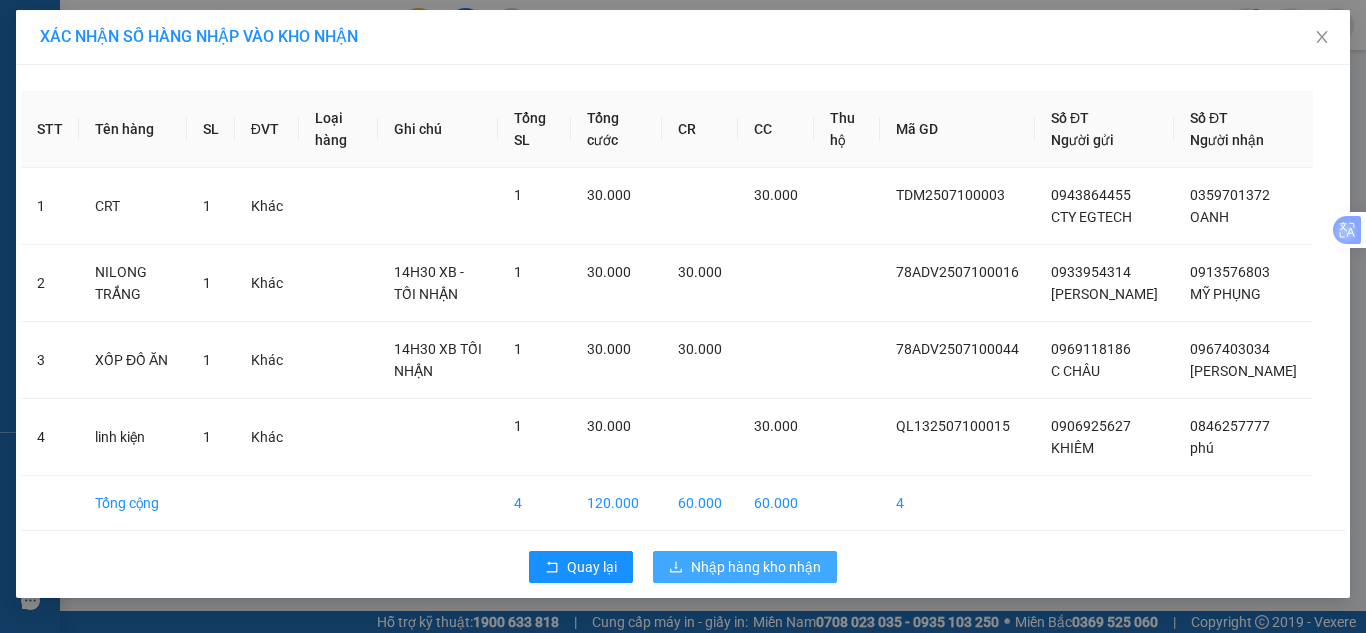 click on "Nhập hàng kho nhận" at bounding box center (756, 567) 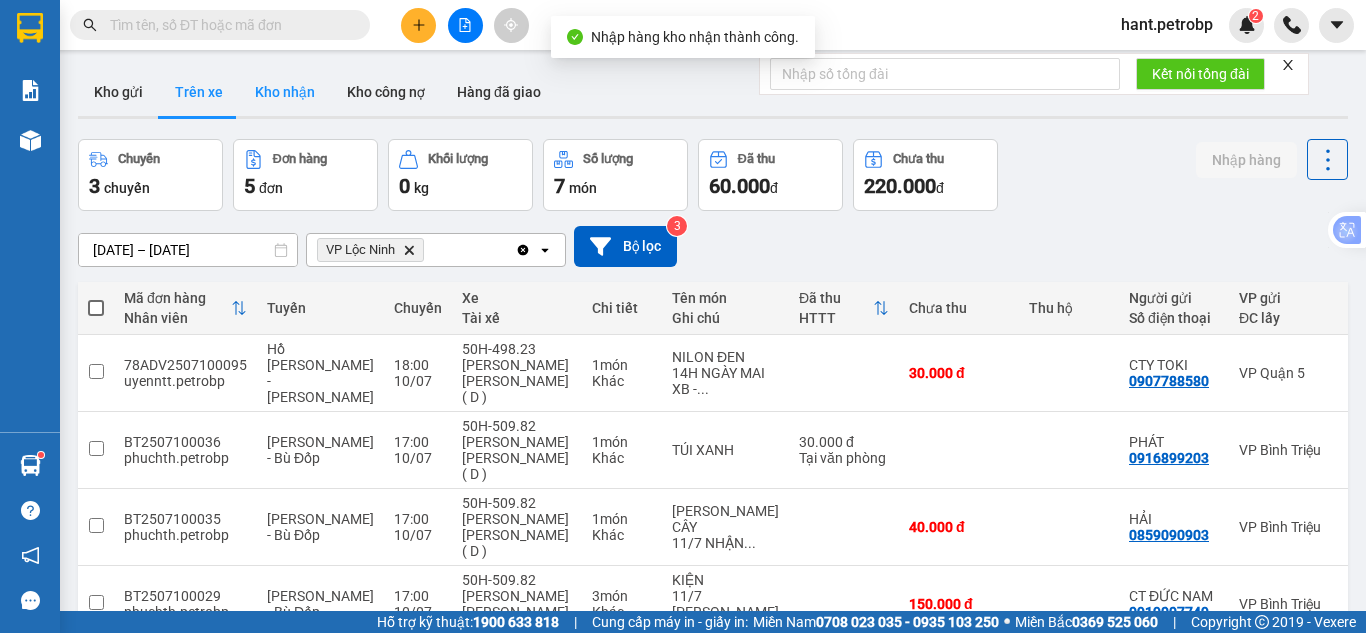 click on "Kho nhận" at bounding box center (285, 92) 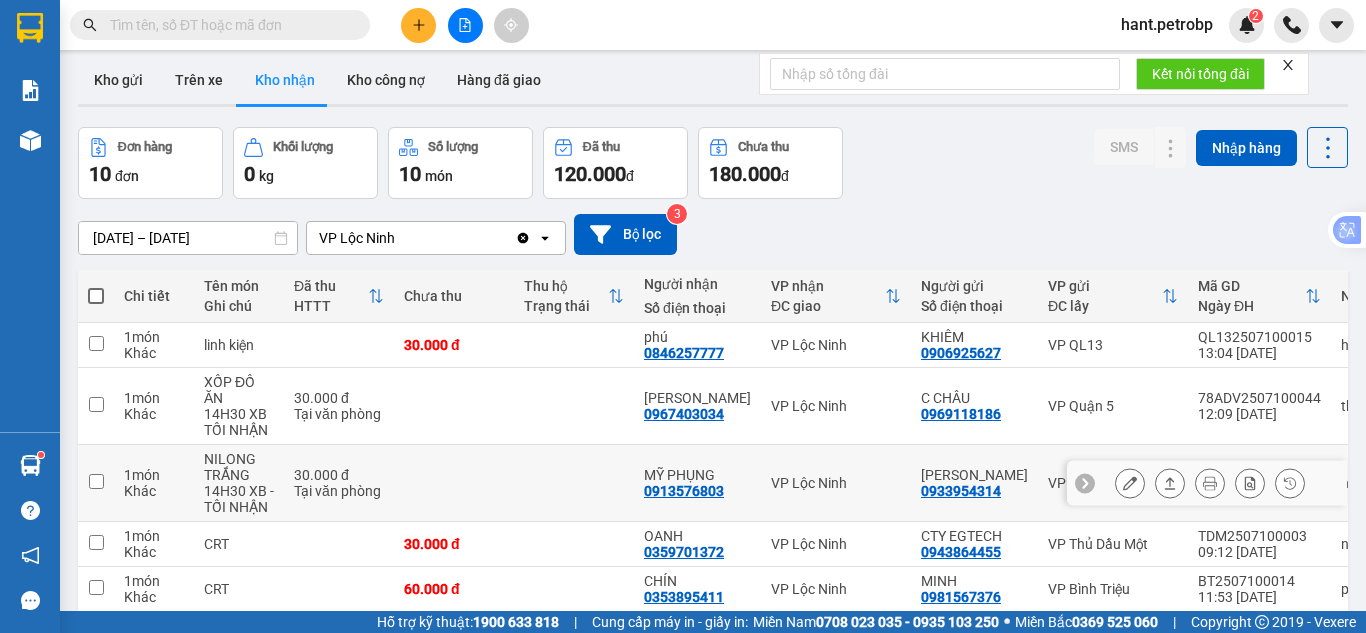 scroll, scrollTop: 0, scrollLeft: 0, axis: both 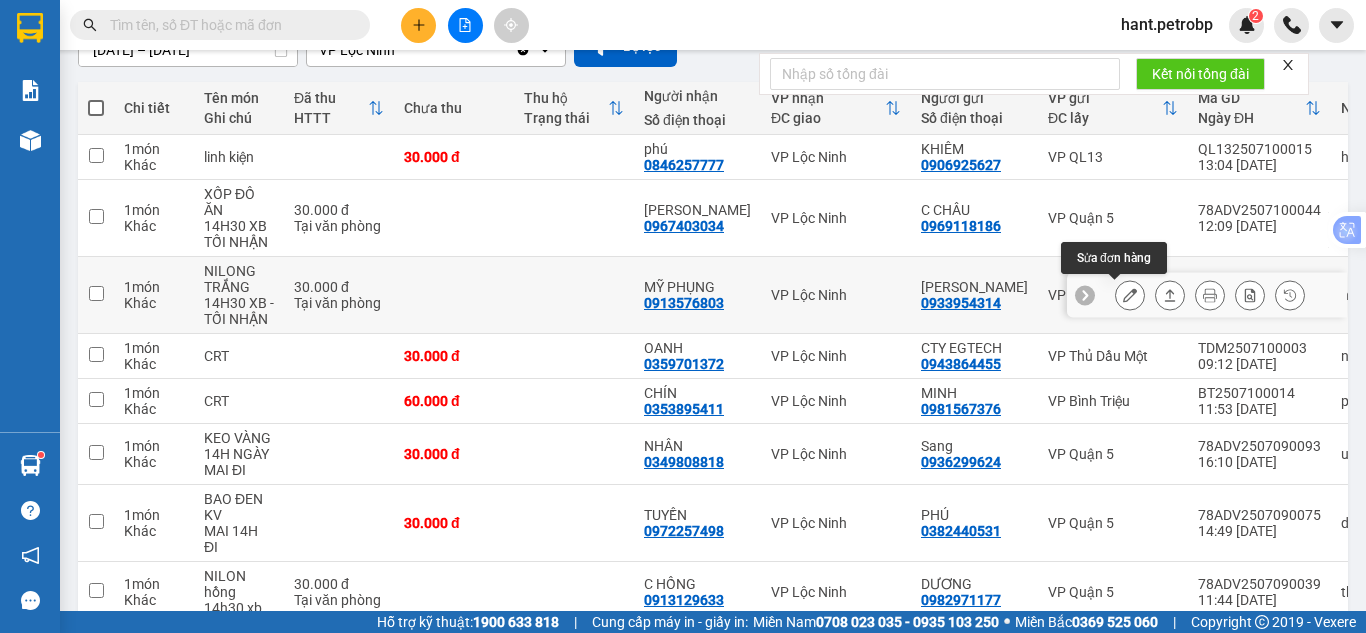 click at bounding box center [1130, 295] 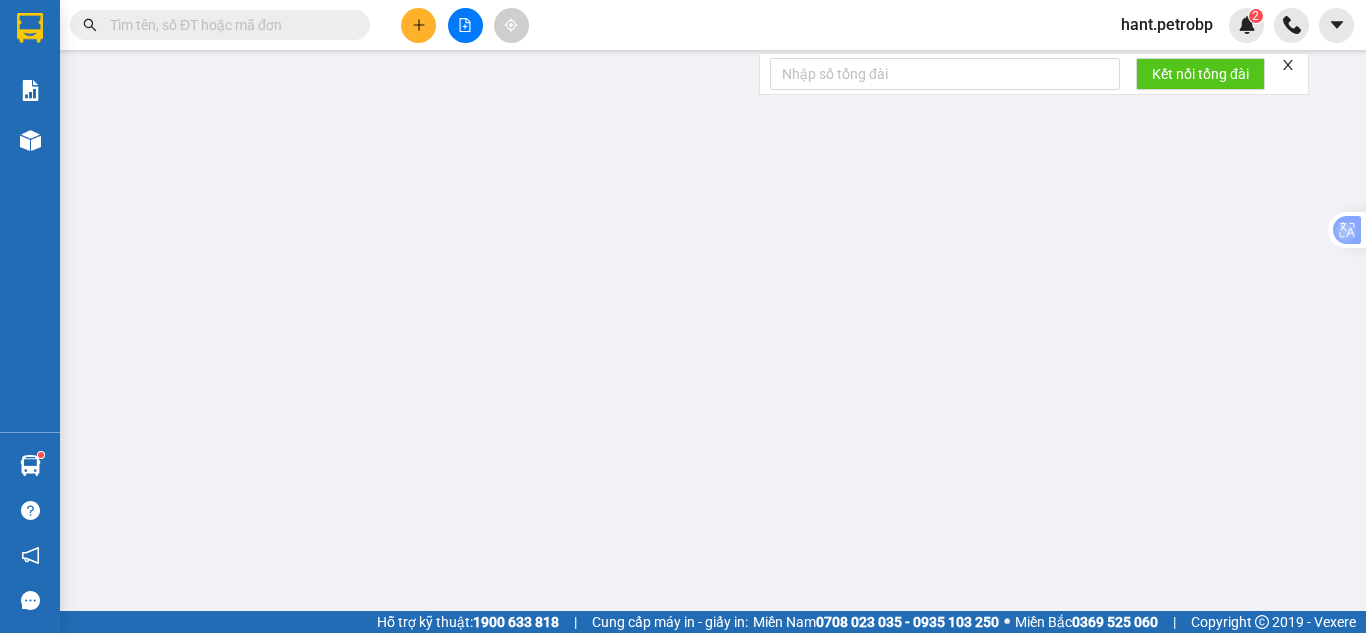 scroll, scrollTop: 0, scrollLeft: 0, axis: both 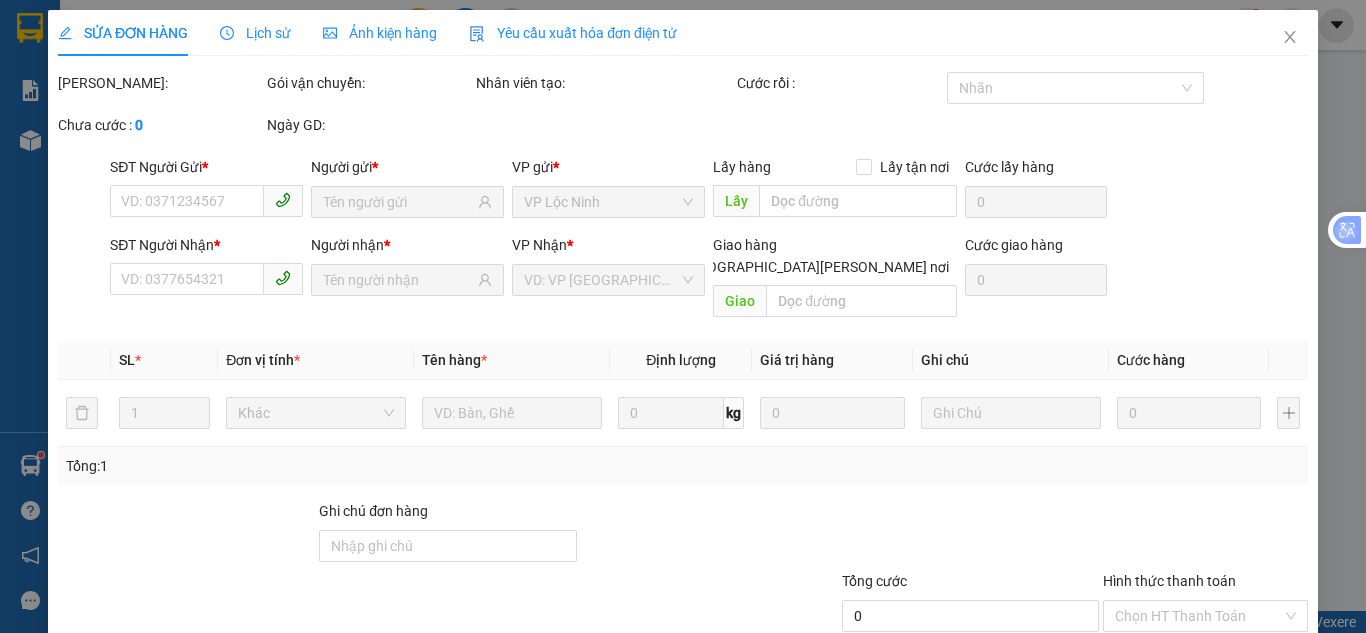 type on "0933954314" 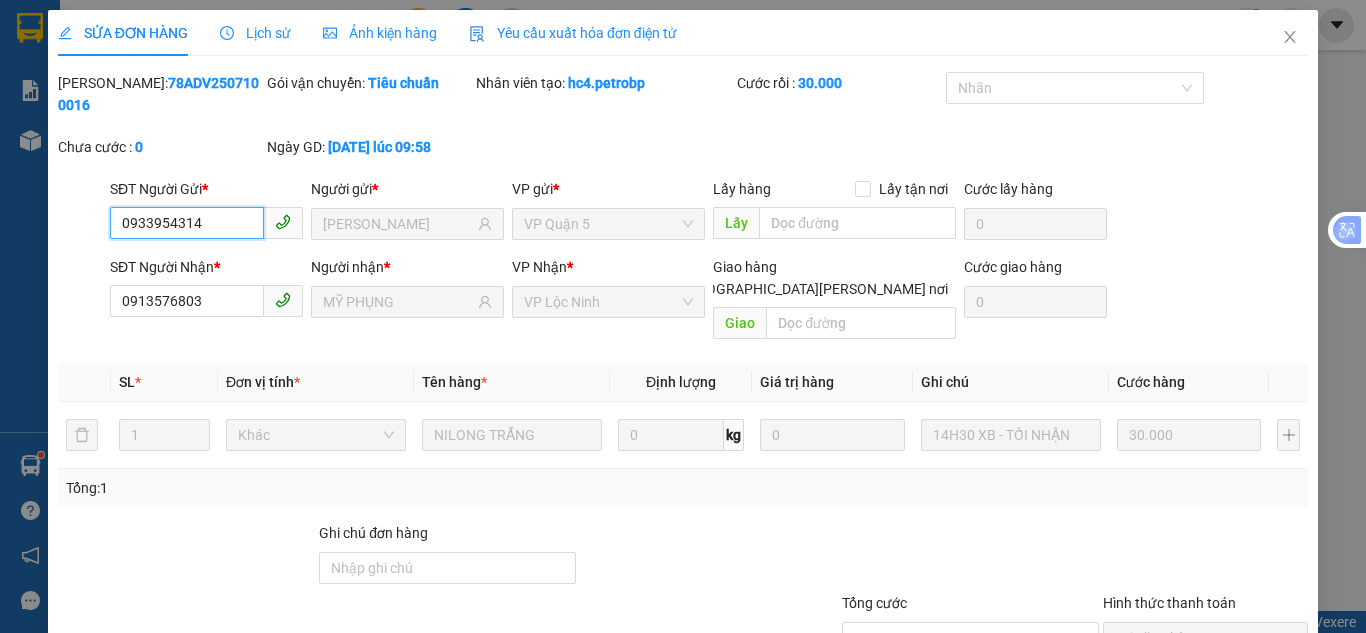 scroll, scrollTop: 111, scrollLeft: 0, axis: vertical 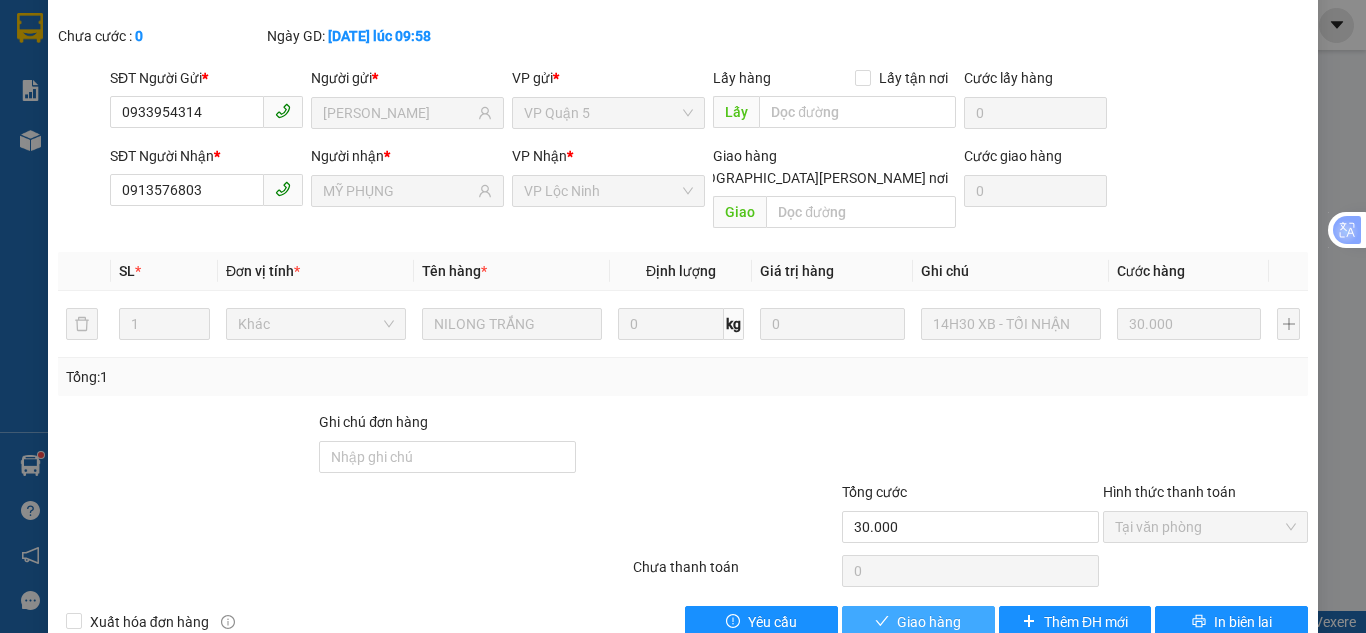 click on "Giao hàng" at bounding box center [929, 622] 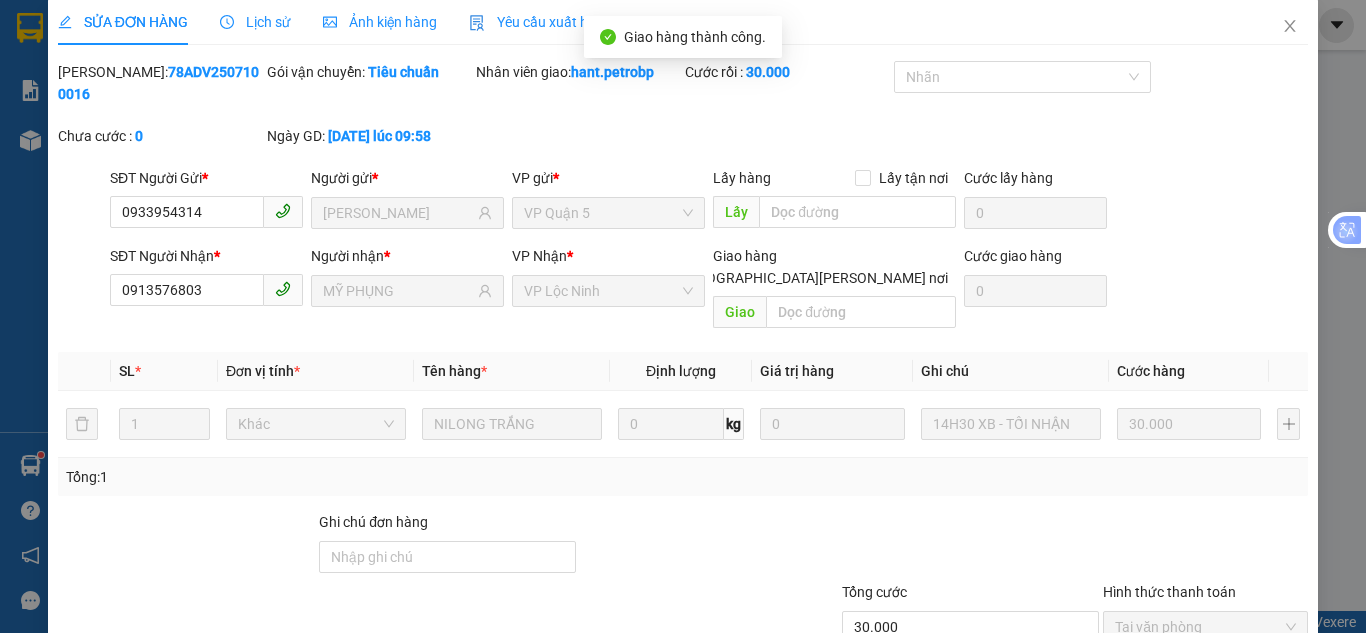 scroll, scrollTop: 0, scrollLeft: 0, axis: both 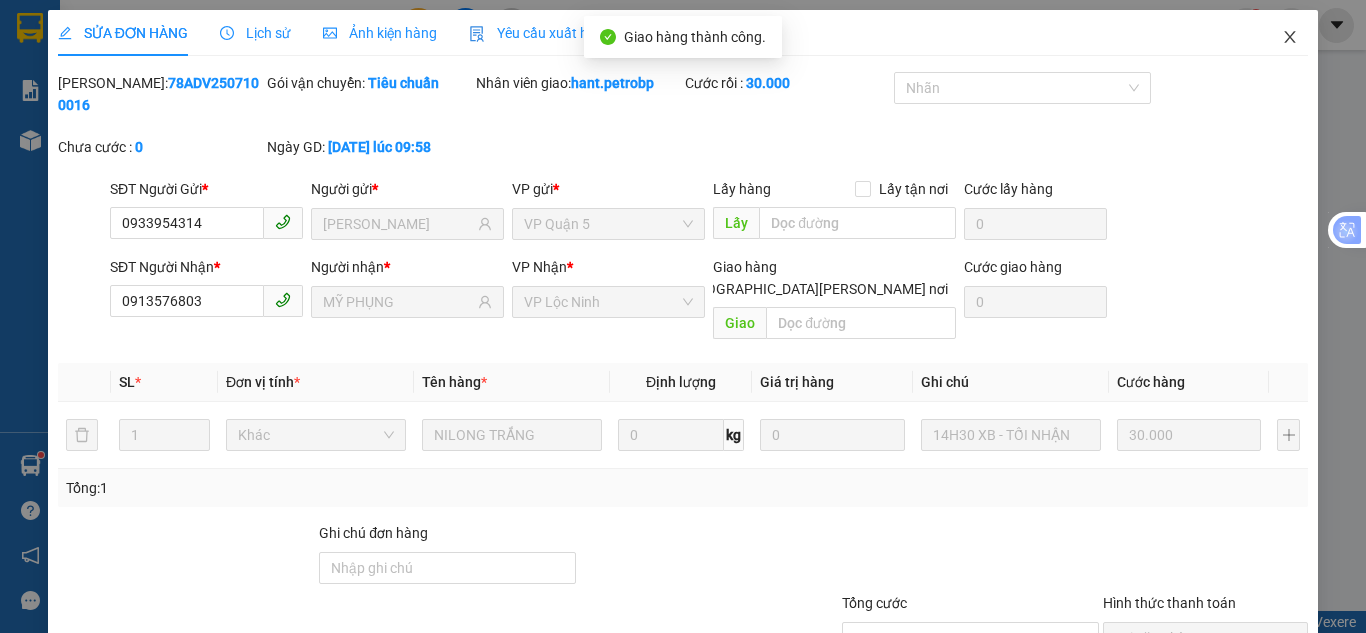 click 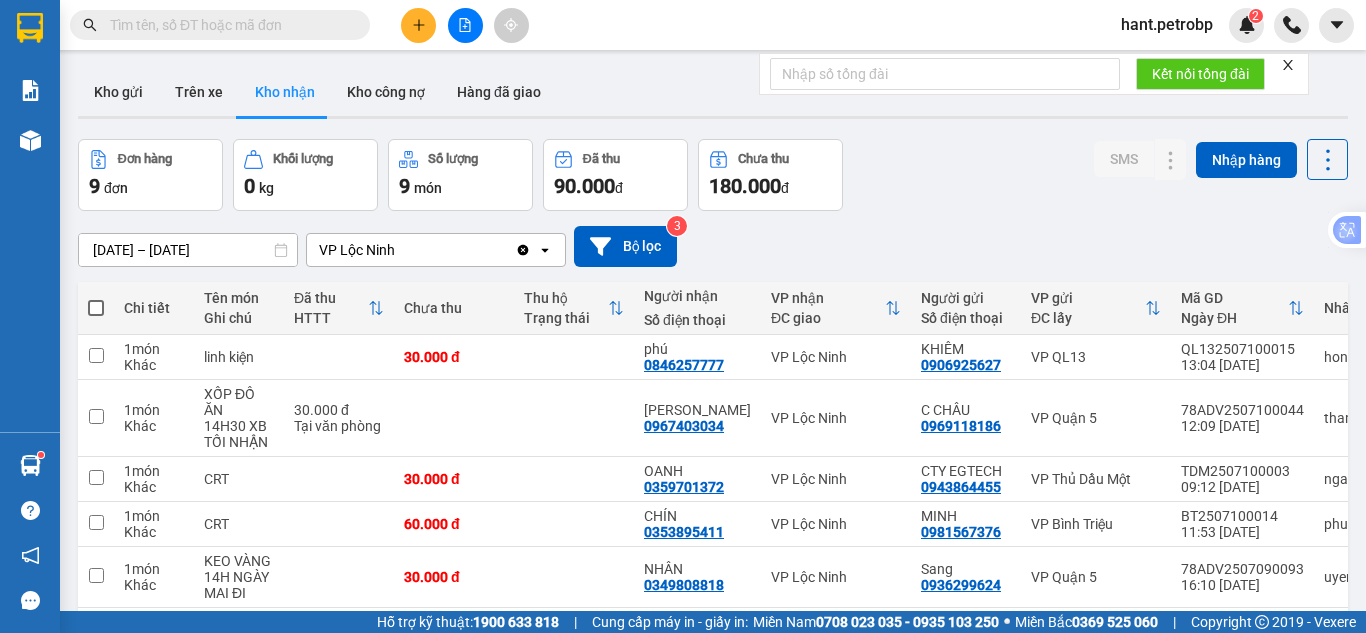 click at bounding box center (418, 25) 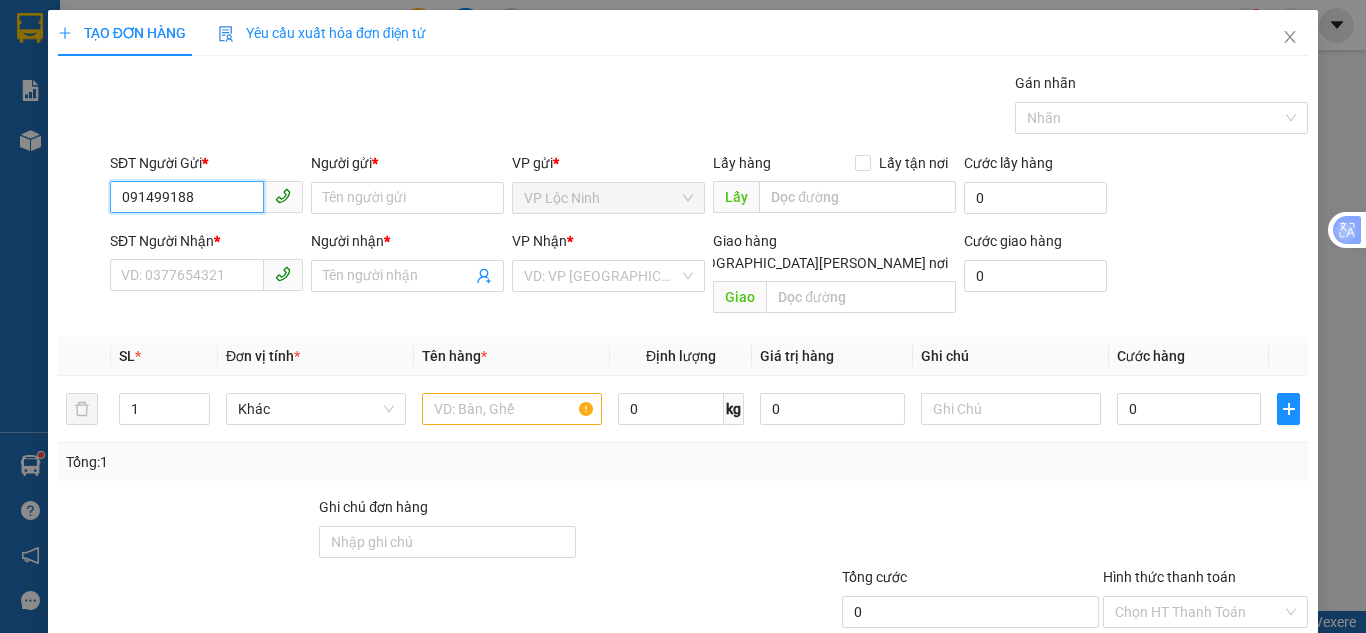 click on "091499188" at bounding box center [187, 197] 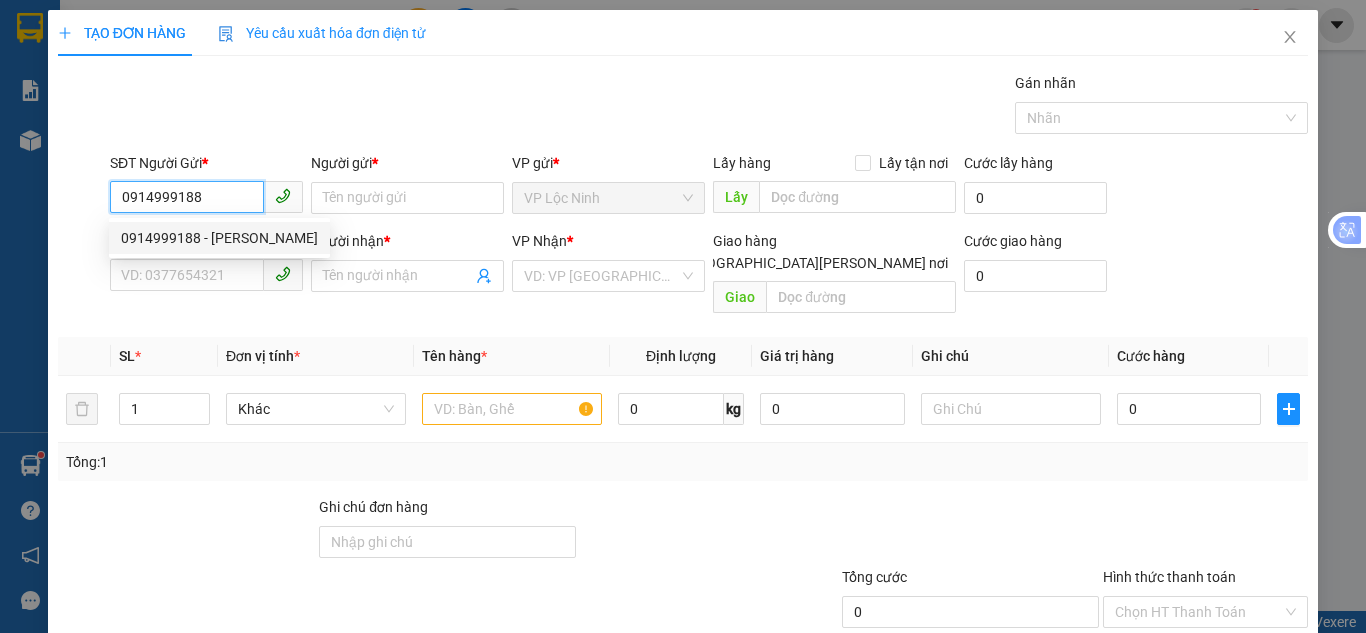click on "0914999188 - [PERSON_NAME]" at bounding box center [219, 238] 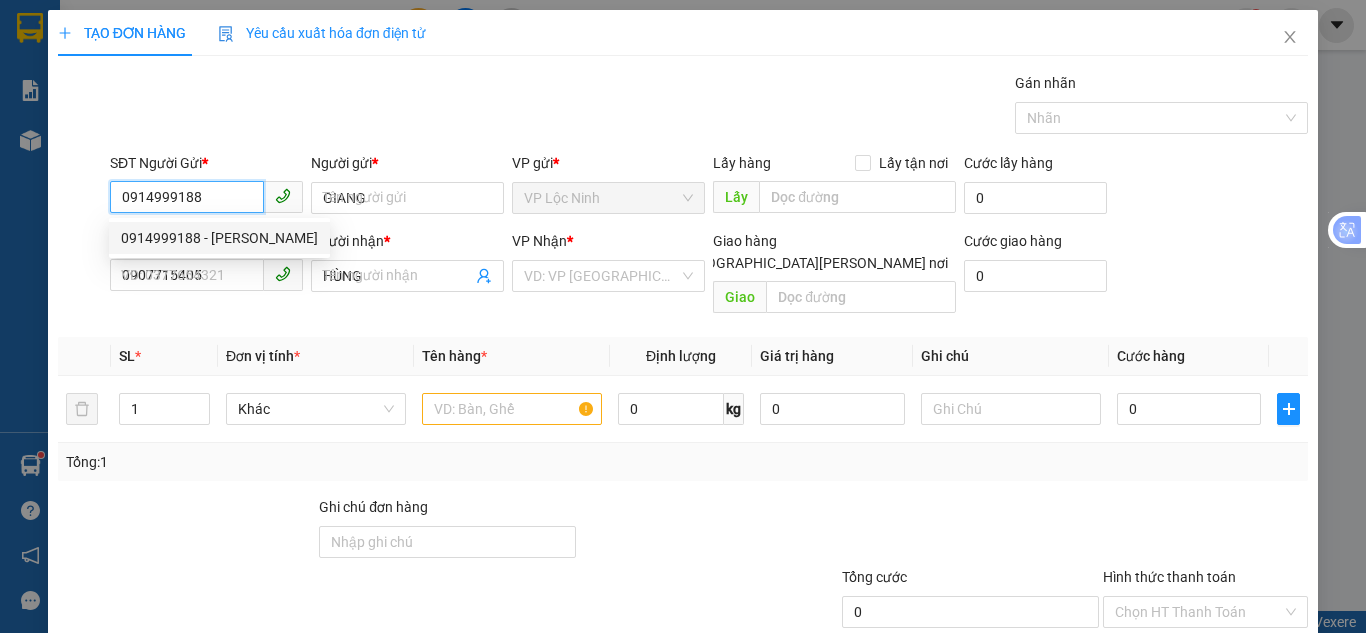 type on "30.000" 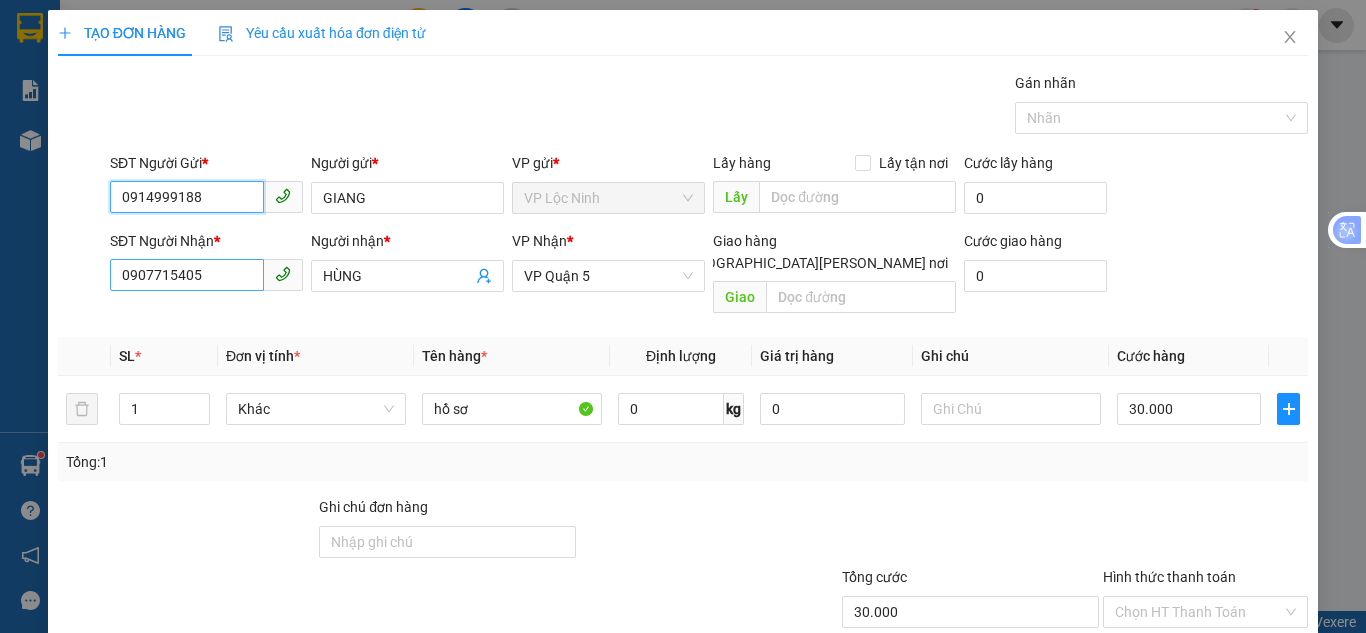type on "0914999188" 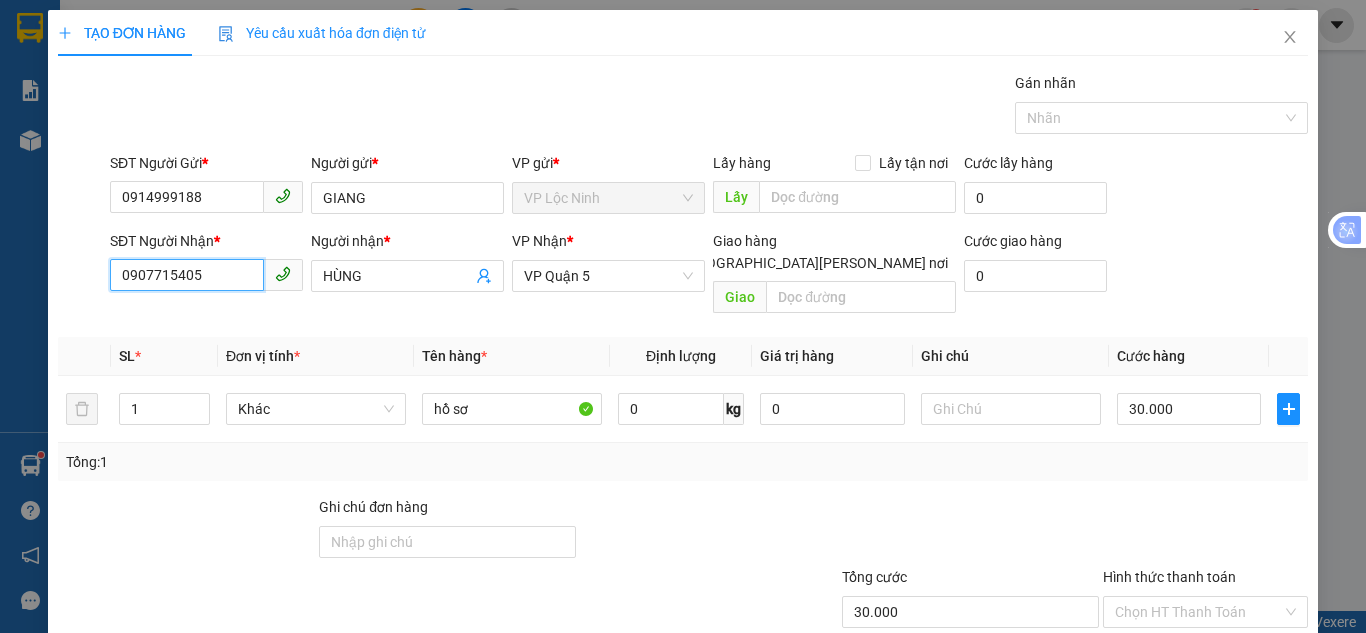 click on "0907715405" at bounding box center (187, 275) 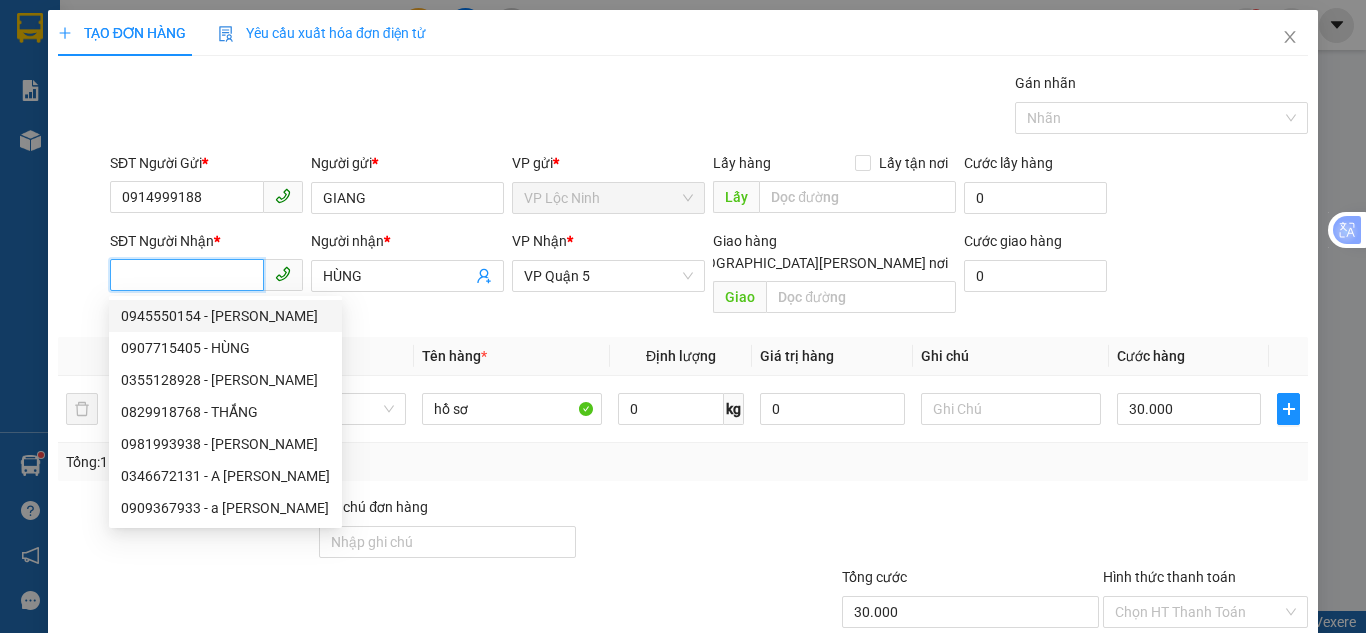 click on "0945550154 - [PERSON_NAME]" at bounding box center [225, 316] 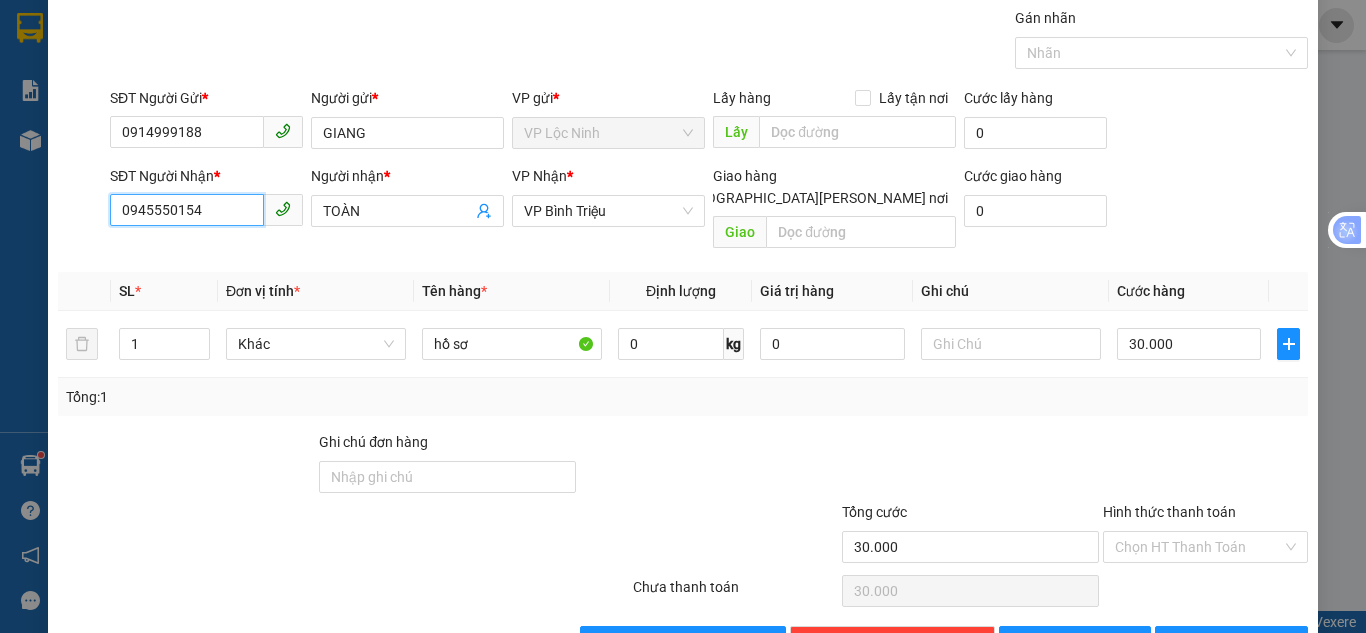 scroll, scrollTop: 100, scrollLeft: 0, axis: vertical 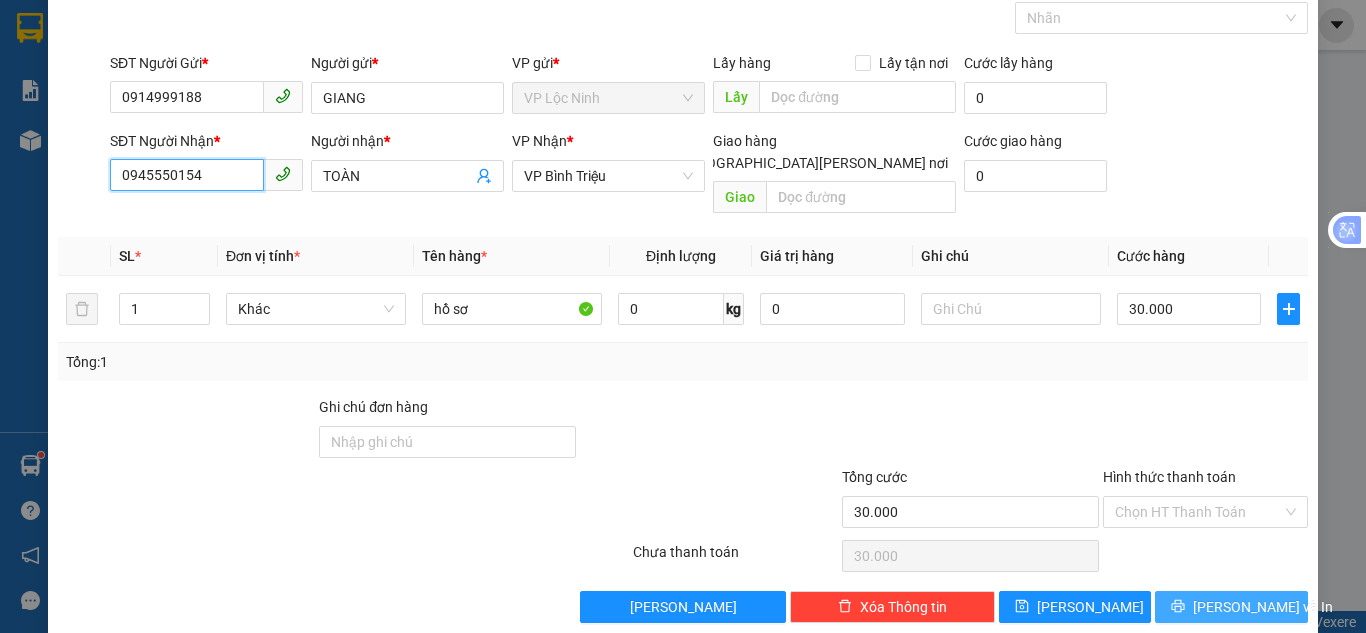 type on "0945550154" 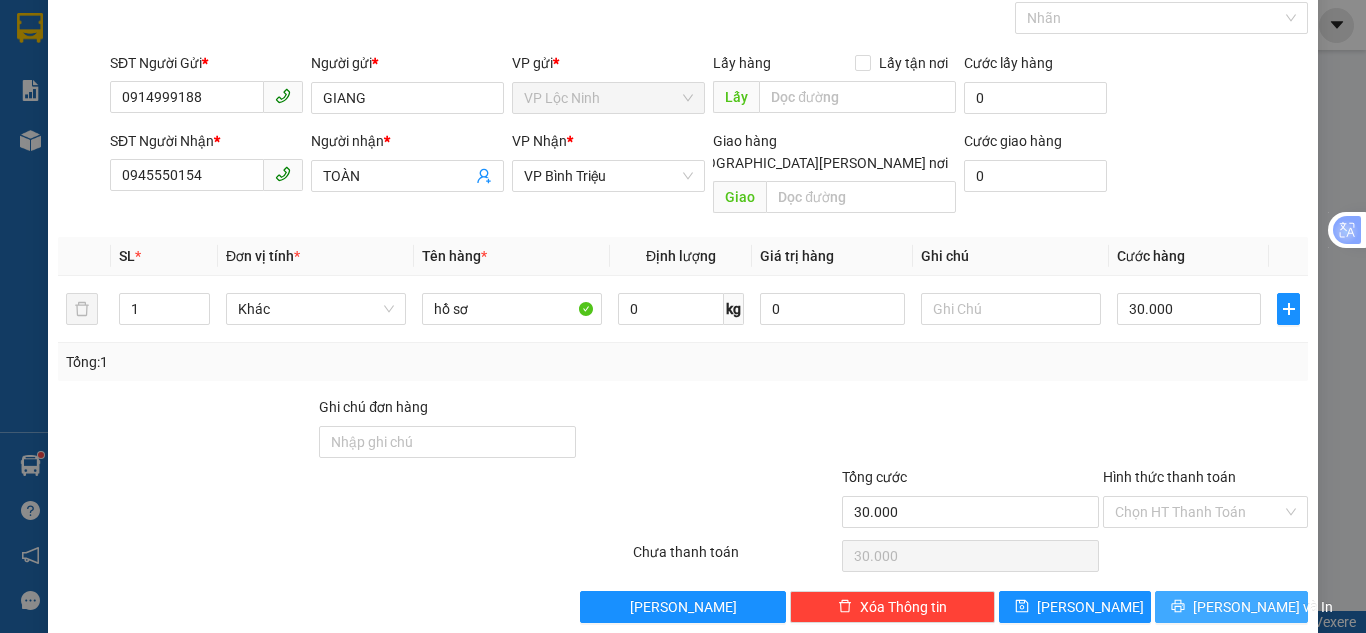 click 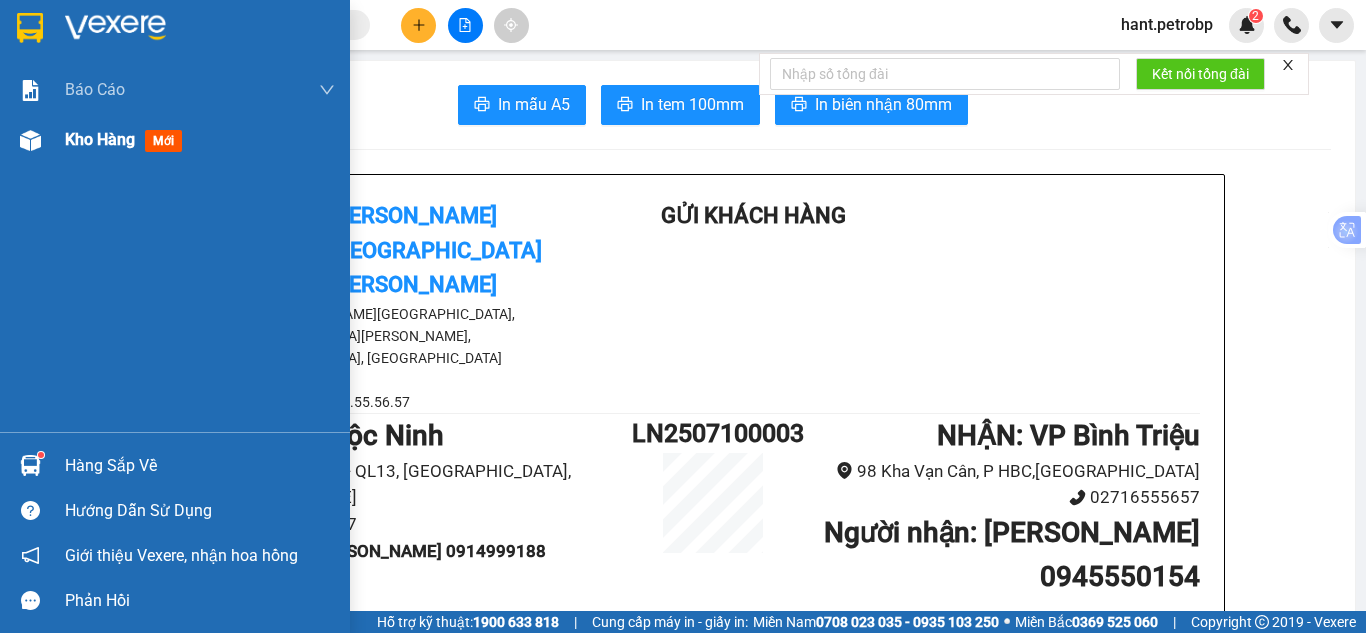 drag, startPoint x: 26, startPoint y: 130, endPoint x: 348, endPoint y: 231, distance: 337.4685 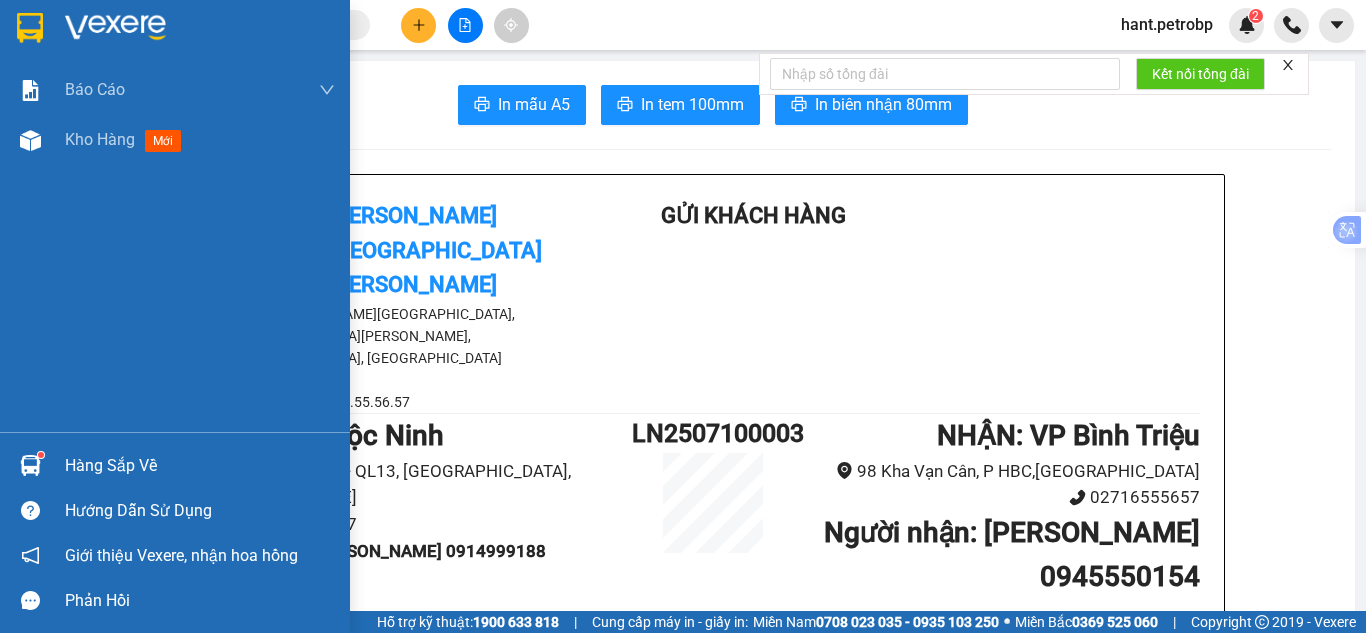 click at bounding box center [30, 140] 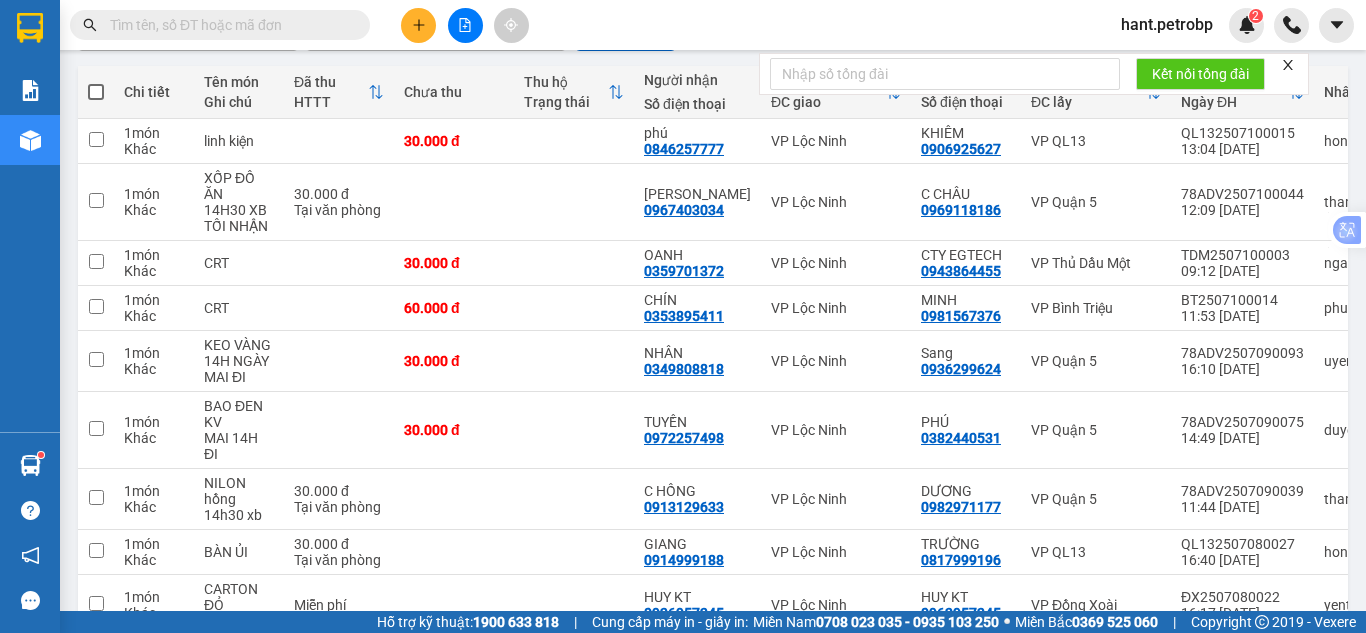 scroll, scrollTop: 300, scrollLeft: 0, axis: vertical 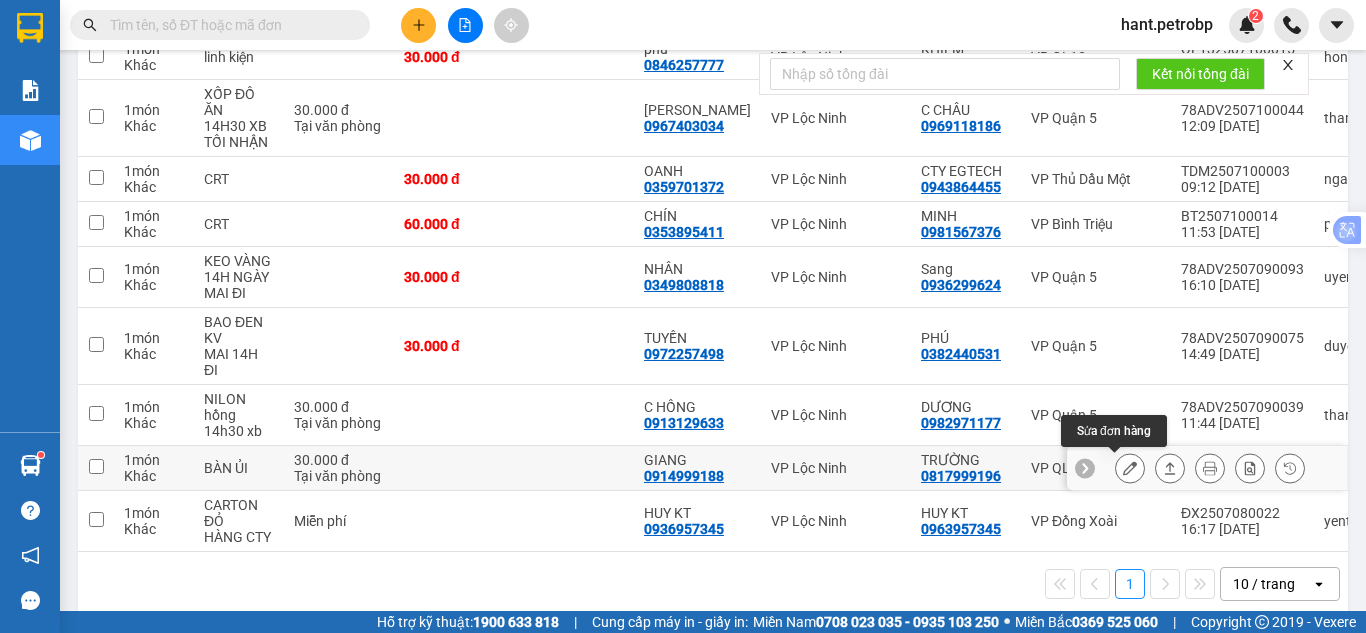 click 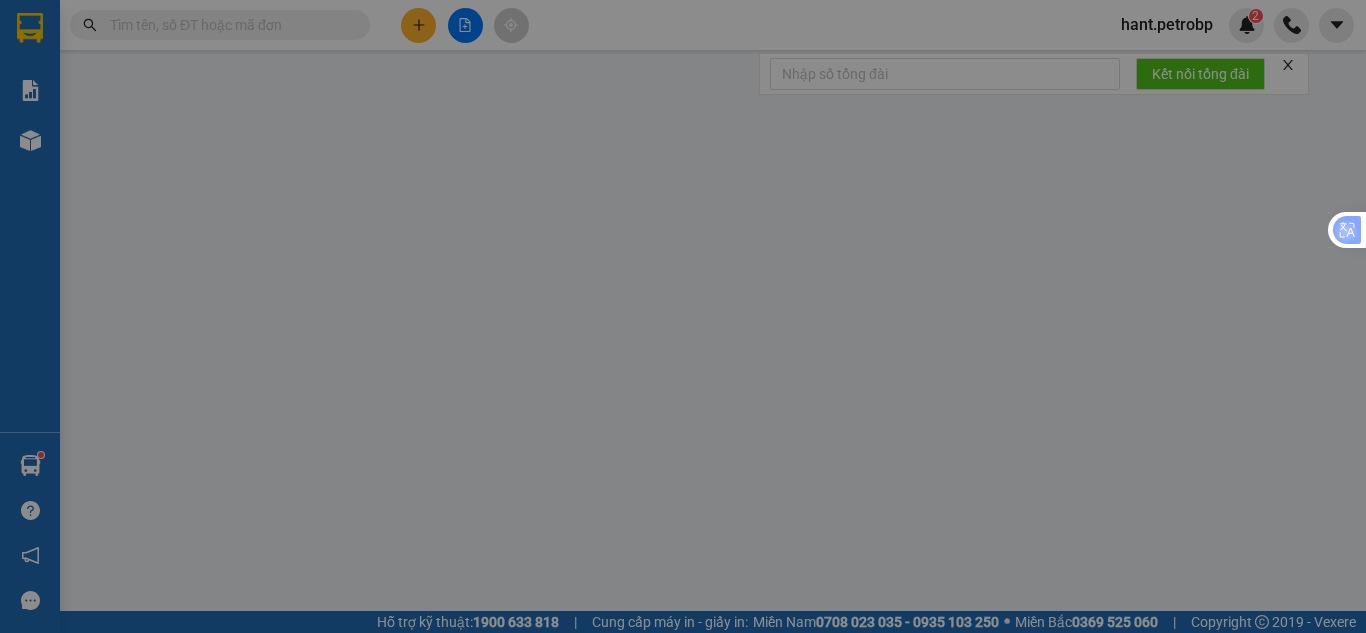 type on "0817999196" 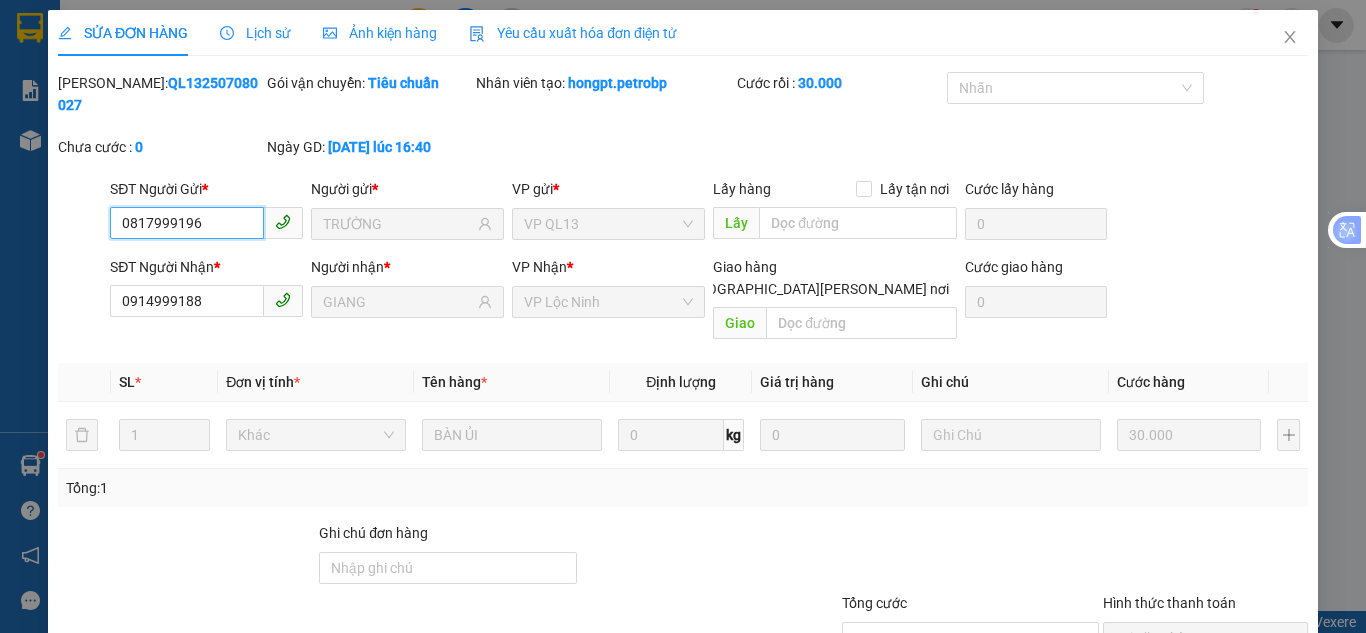 scroll, scrollTop: 0, scrollLeft: 0, axis: both 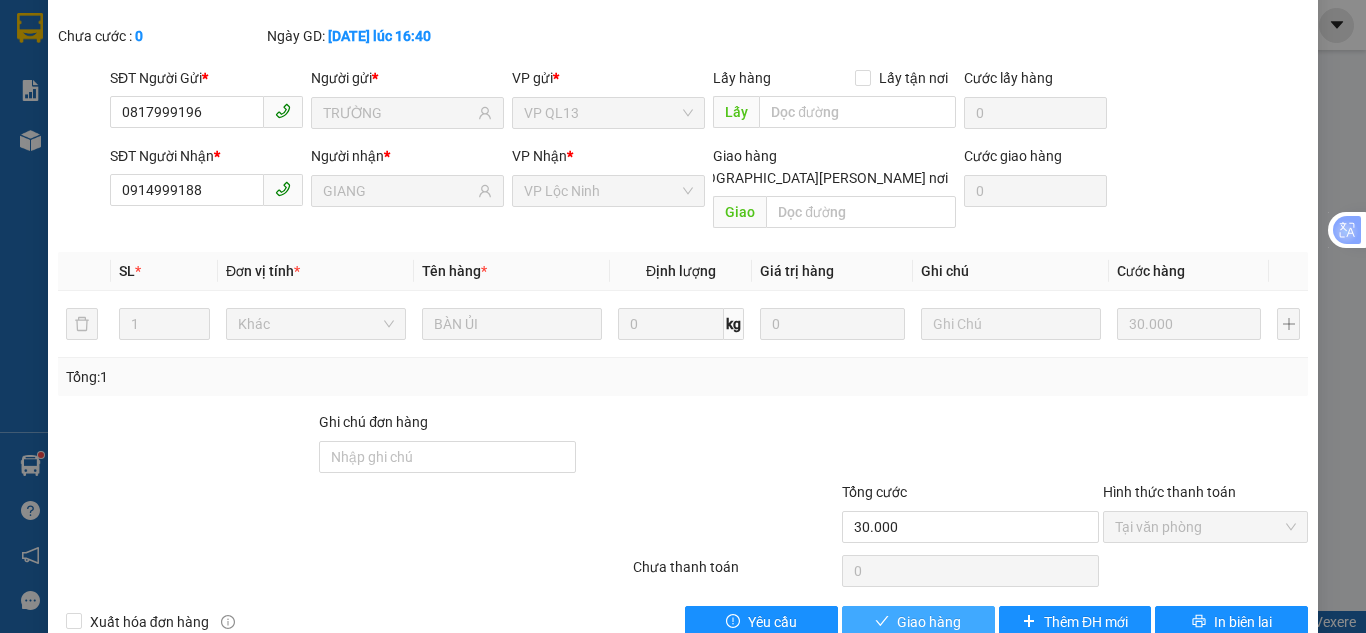 click on "Giao hàng" at bounding box center [929, 622] 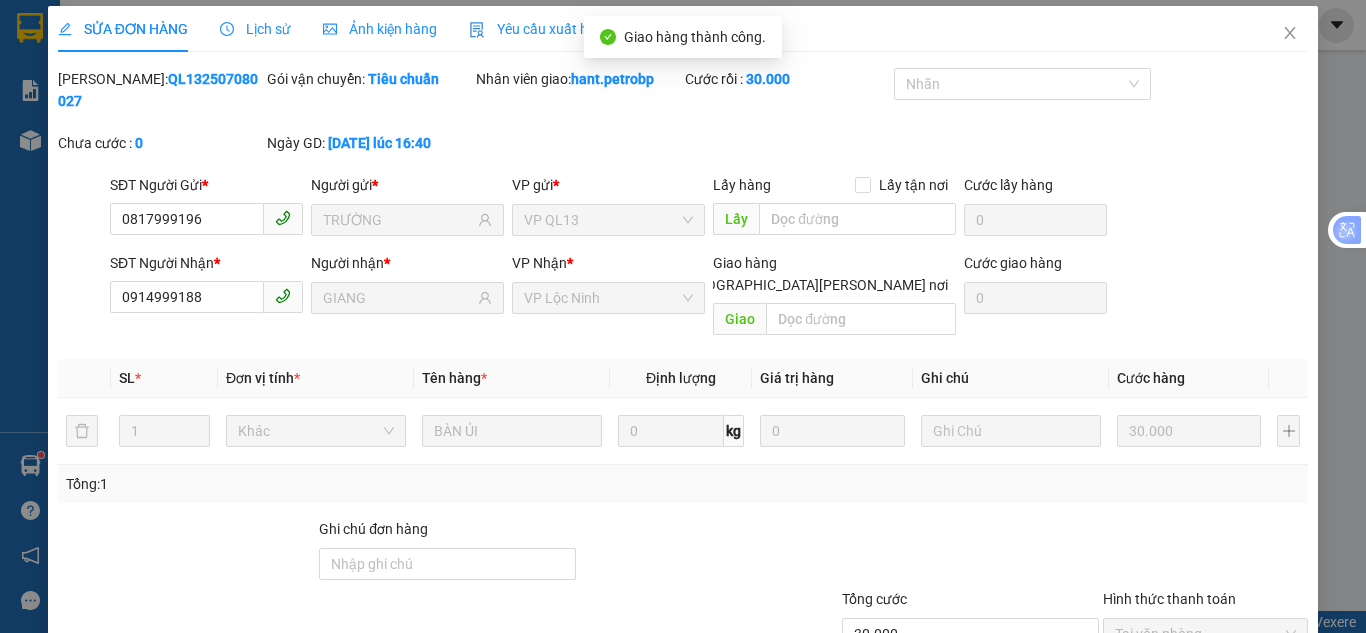 scroll, scrollTop: 0, scrollLeft: 0, axis: both 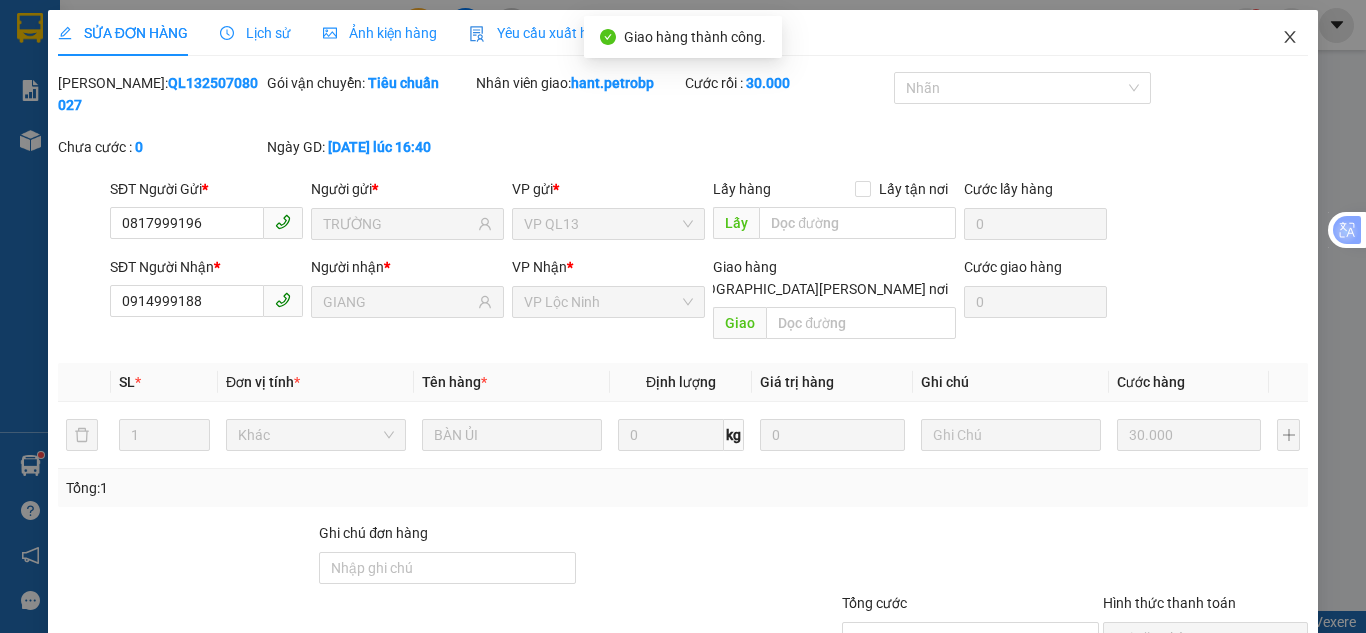 click 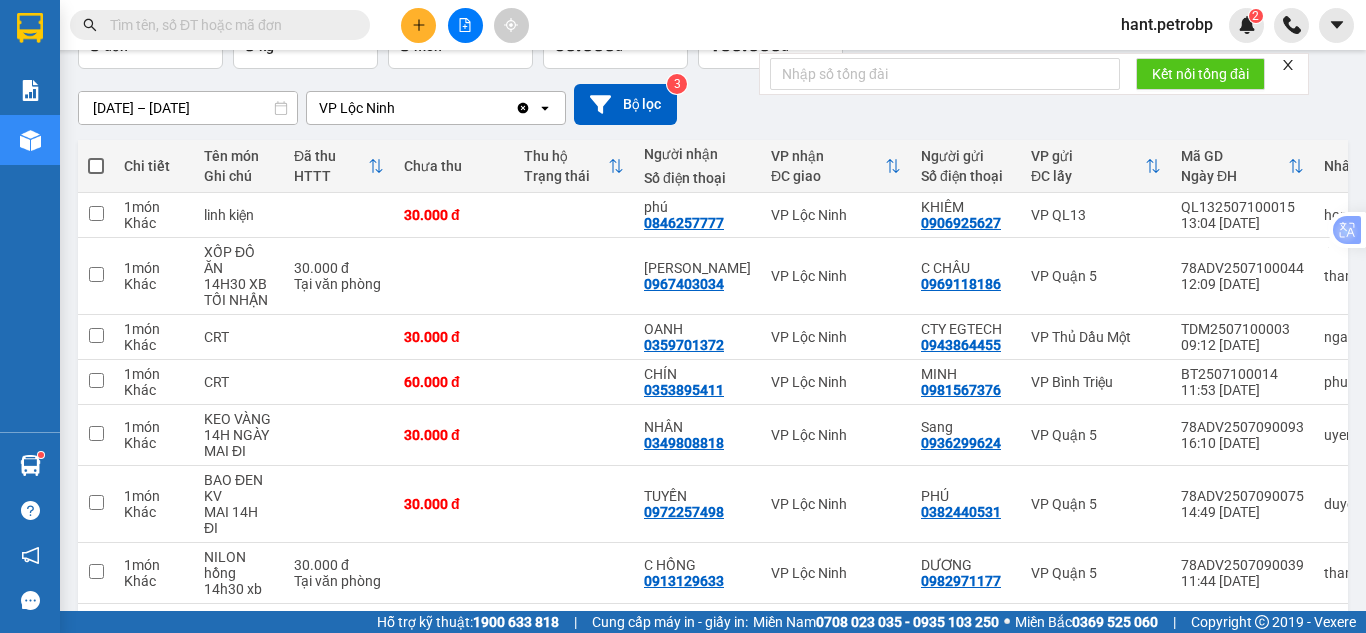 scroll, scrollTop: 200, scrollLeft: 0, axis: vertical 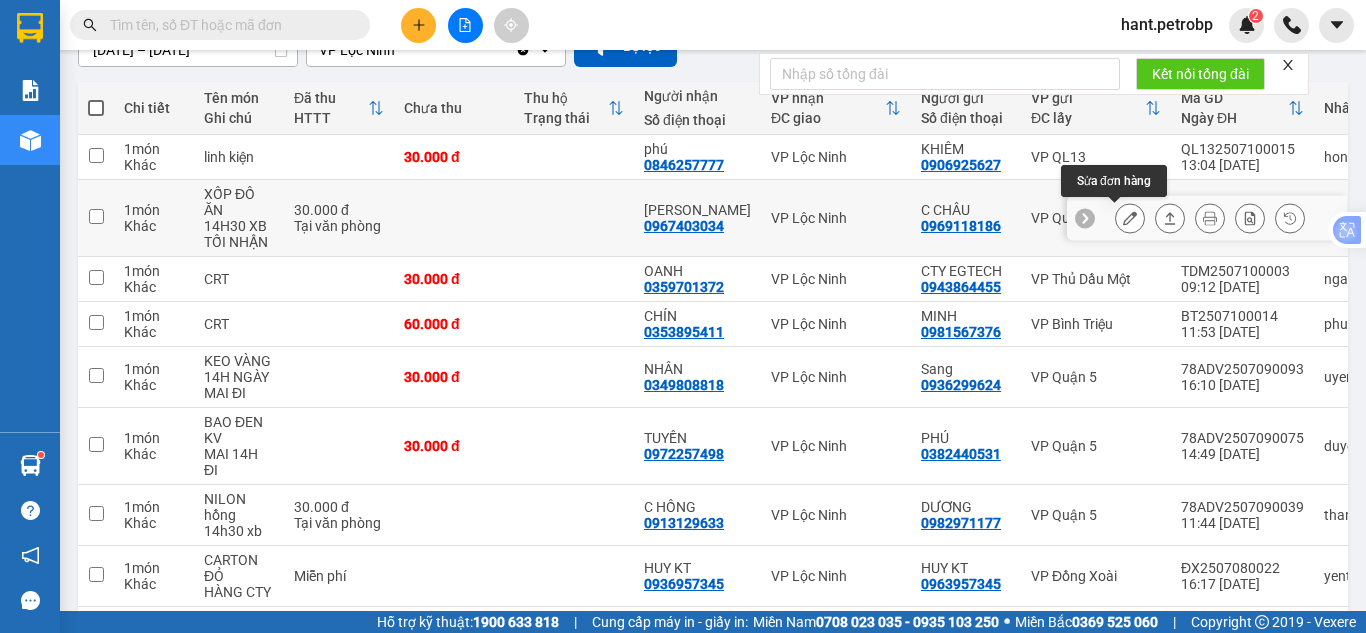 click 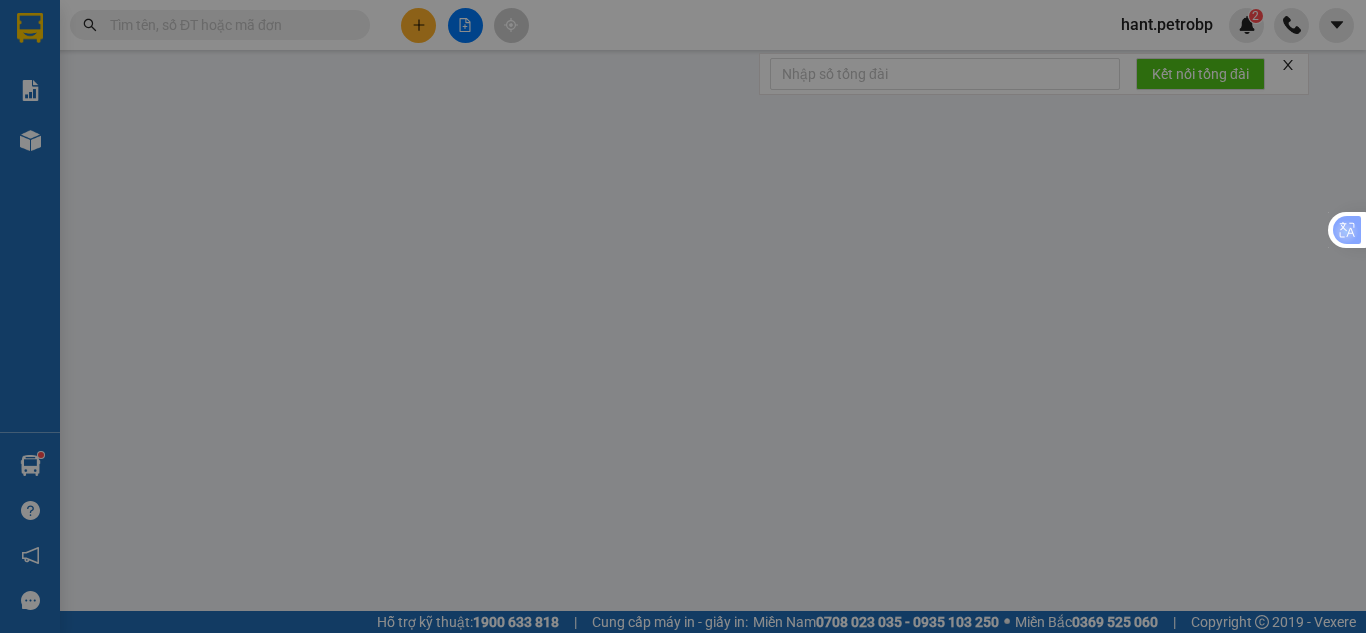 scroll, scrollTop: 0, scrollLeft: 0, axis: both 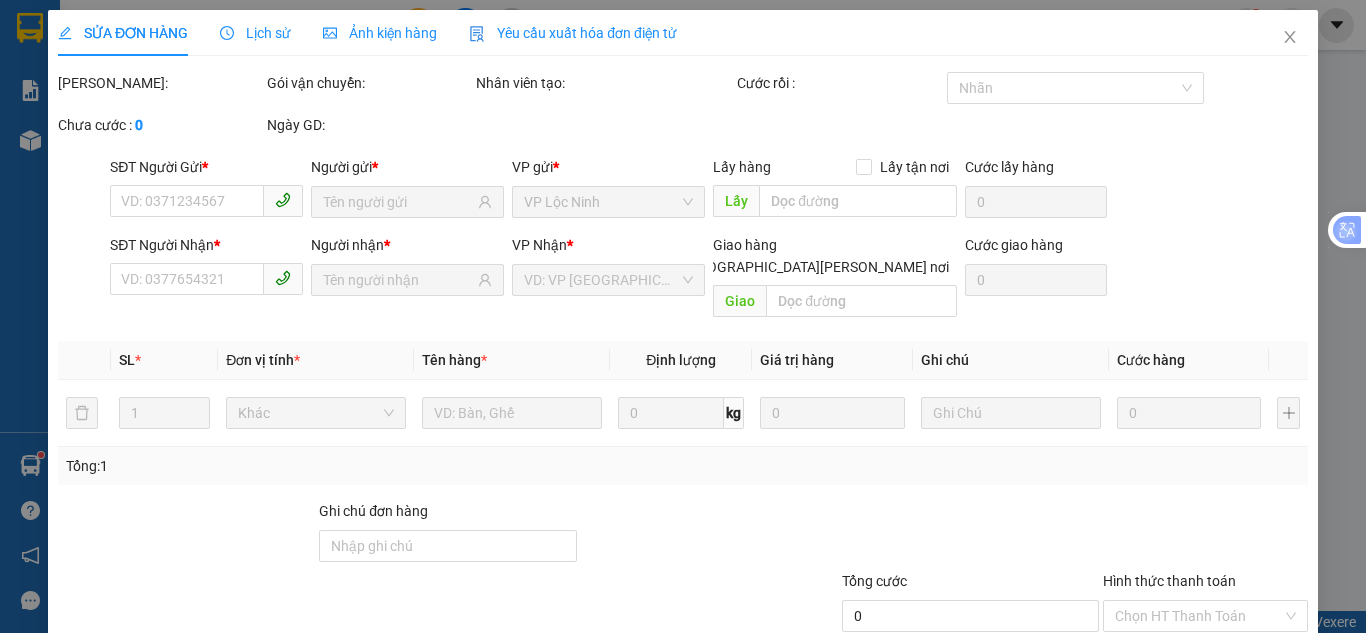 type on "0969118186" 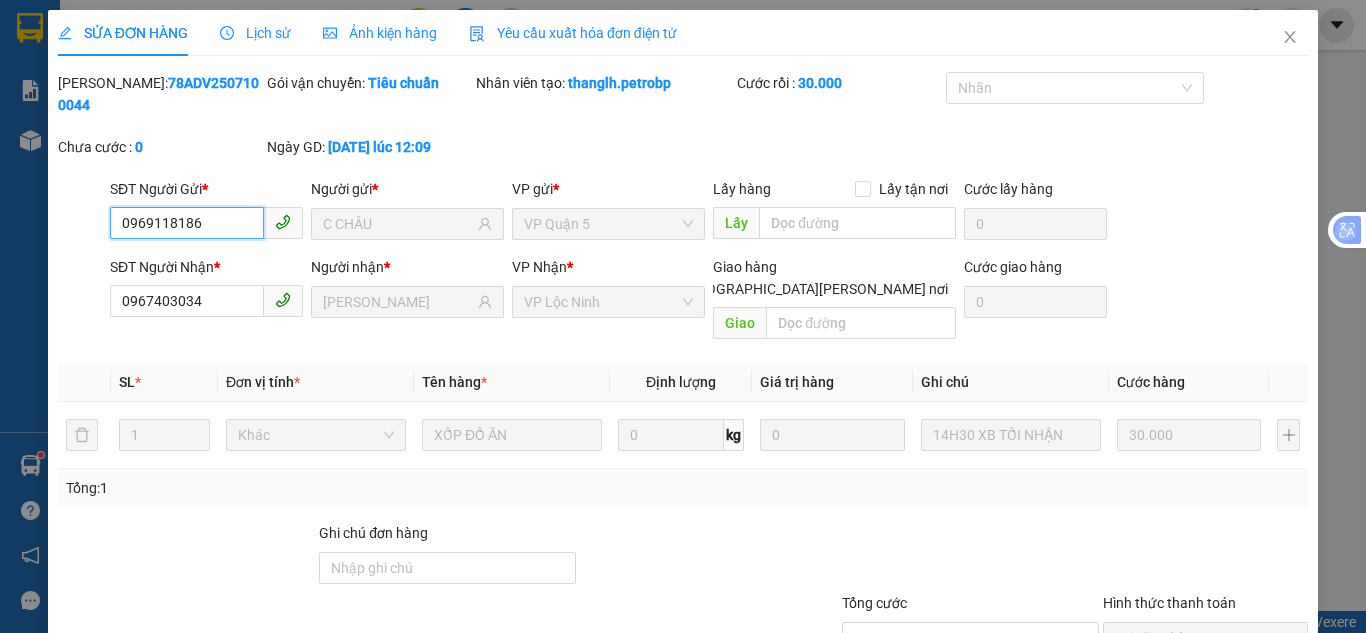 scroll, scrollTop: 111, scrollLeft: 0, axis: vertical 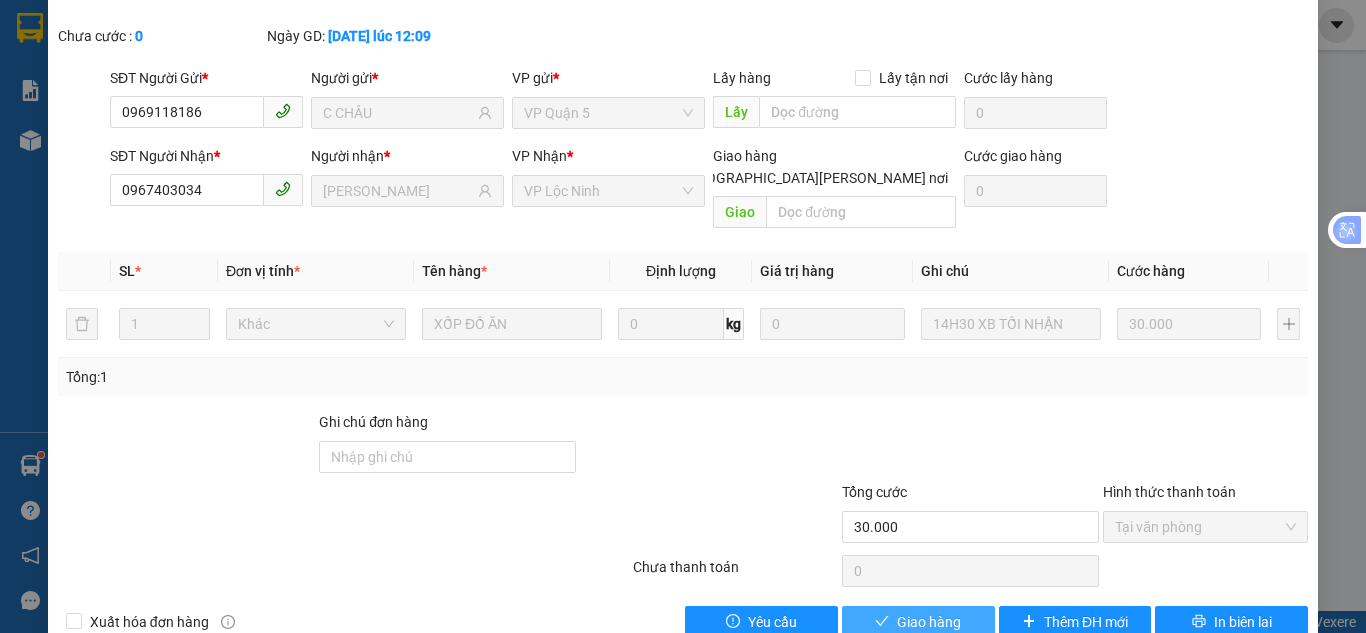 click on "Giao hàng" at bounding box center [929, 622] 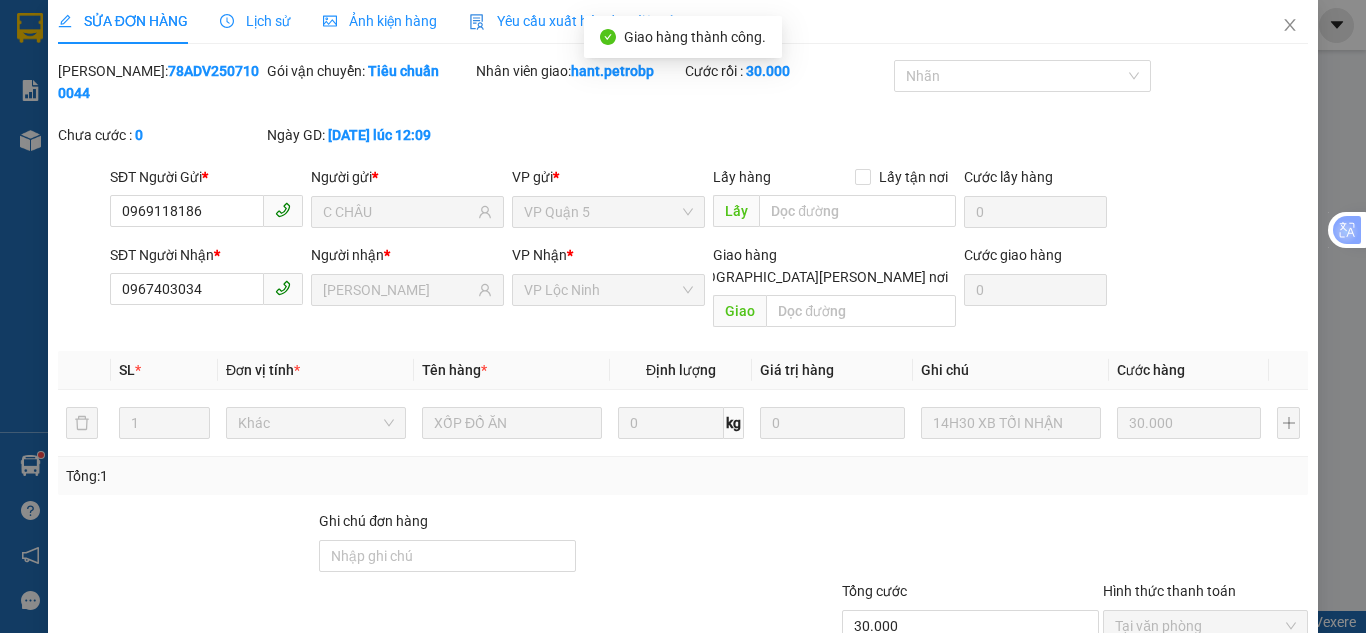 scroll, scrollTop: 0, scrollLeft: 0, axis: both 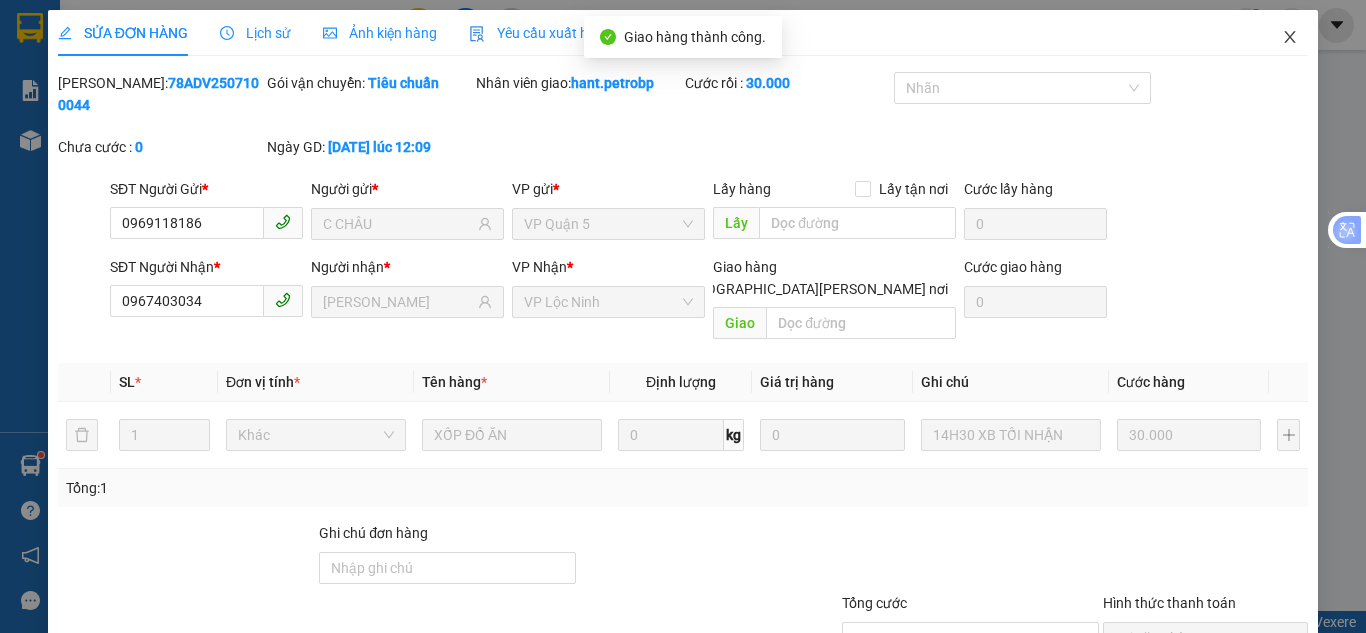 click 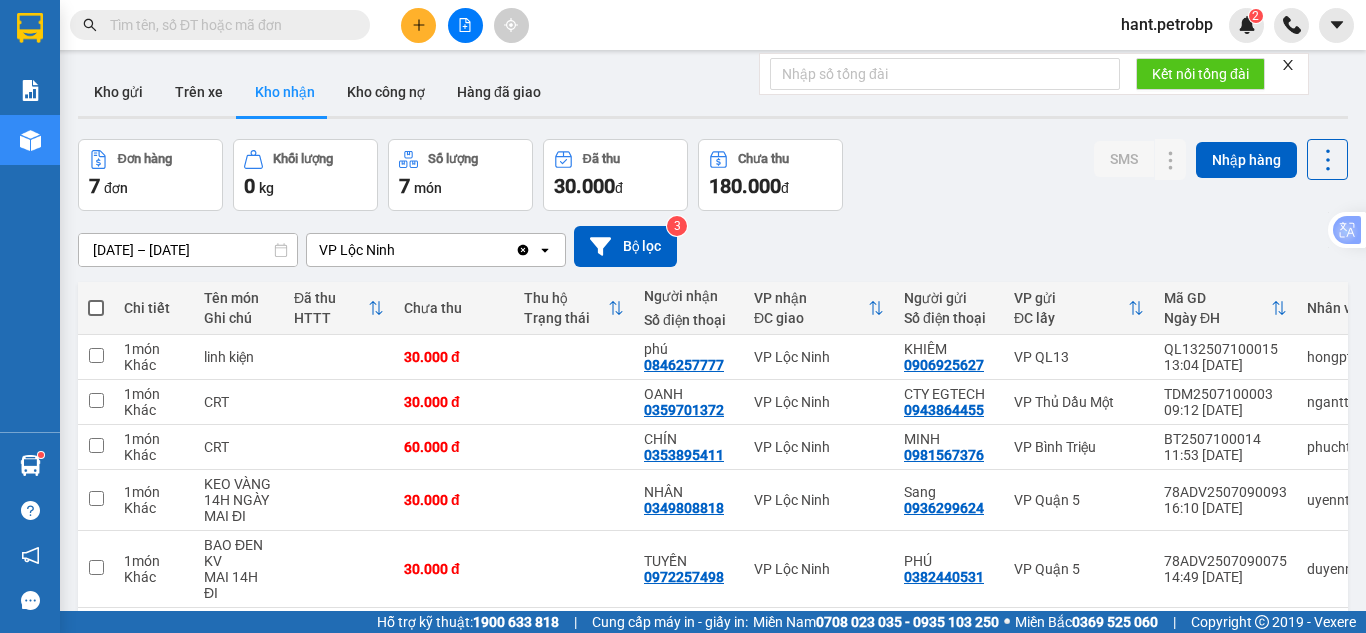 click at bounding box center (220, 25) 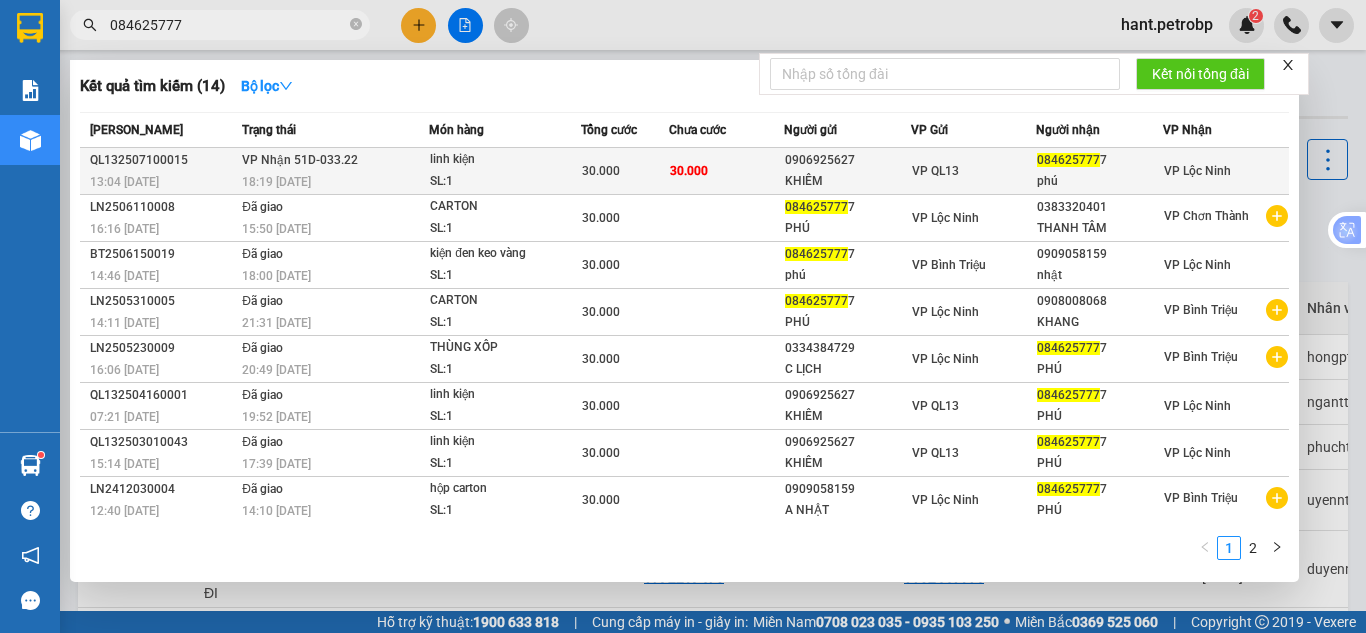 type on "084625777" 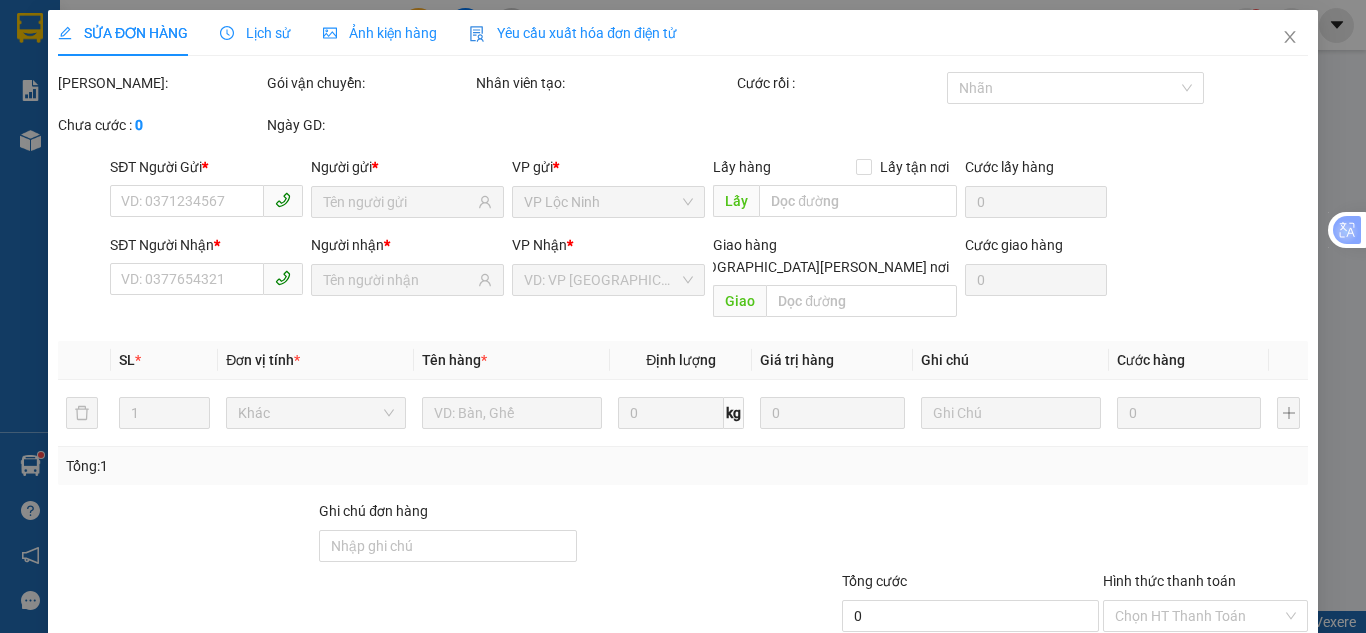type on "0906925627" 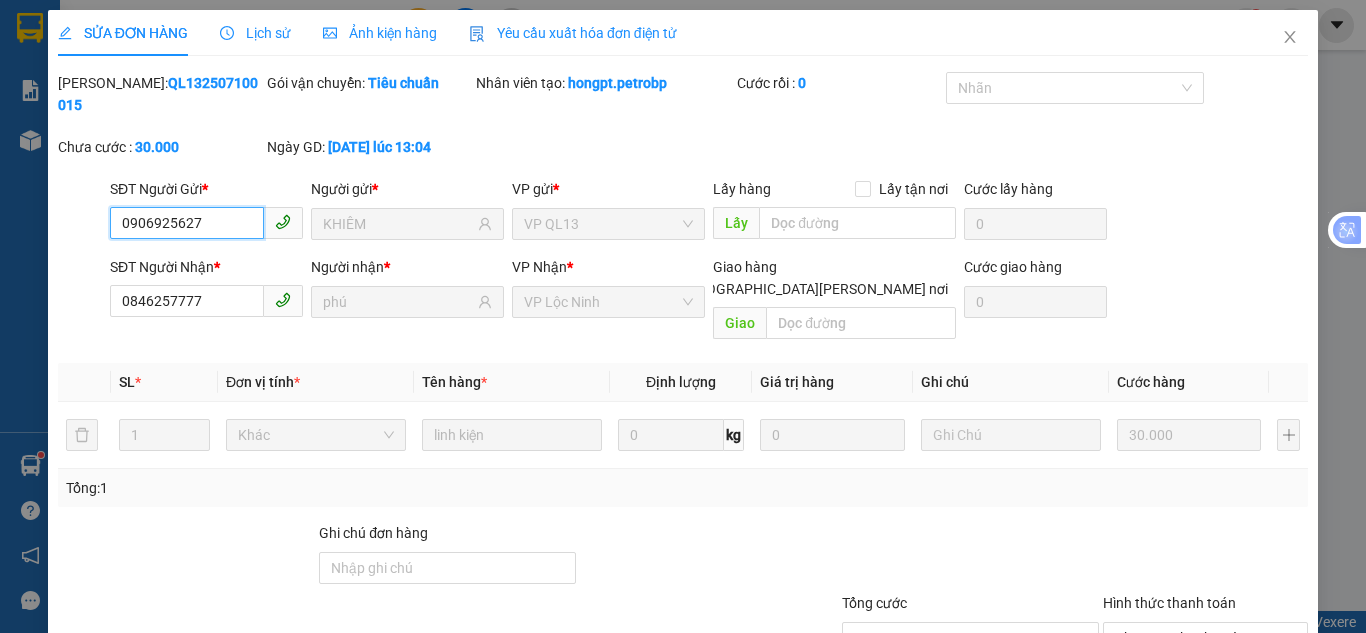 scroll, scrollTop: 110, scrollLeft: 0, axis: vertical 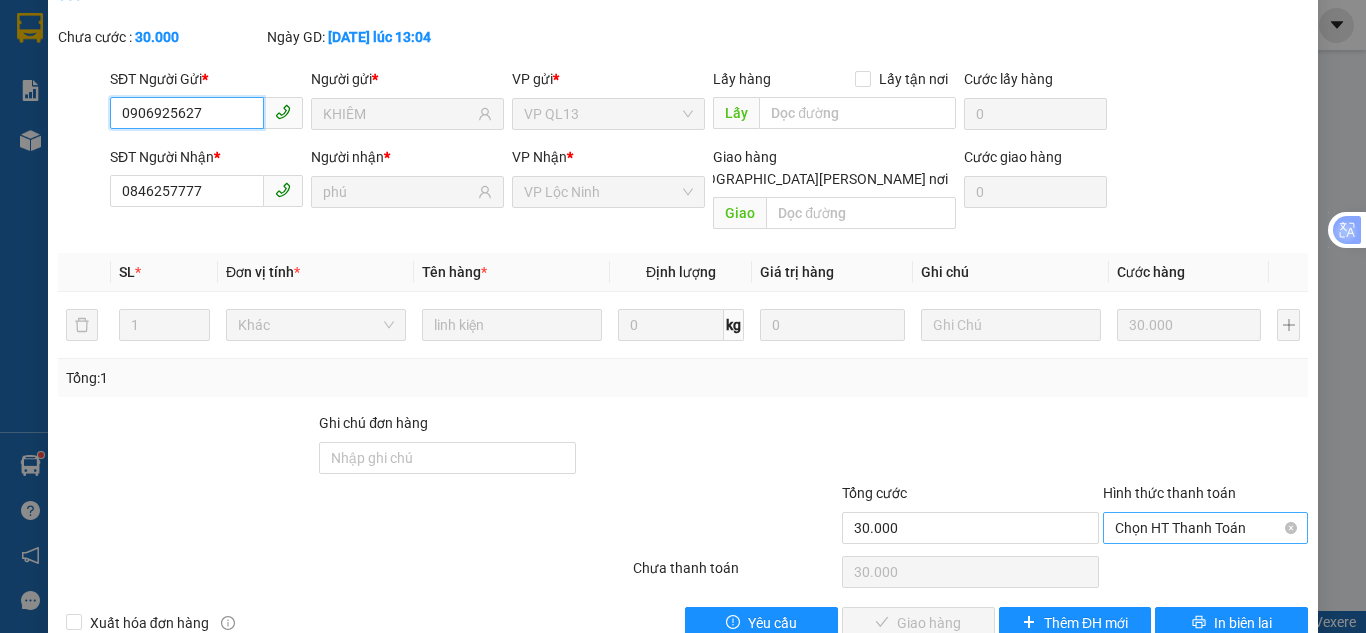 drag, startPoint x: 1170, startPoint y: 479, endPoint x: 1170, endPoint y: 496, distance: 17 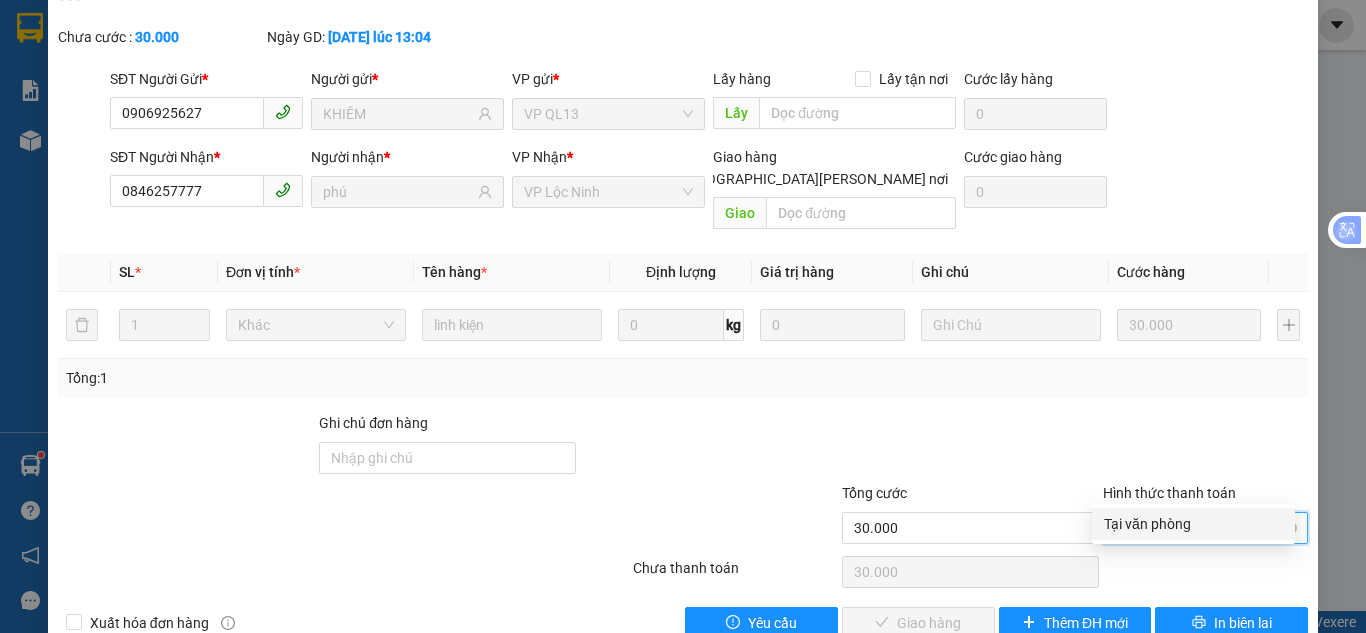click on "Tại văn phòng" at bounding box center (1193, 524) 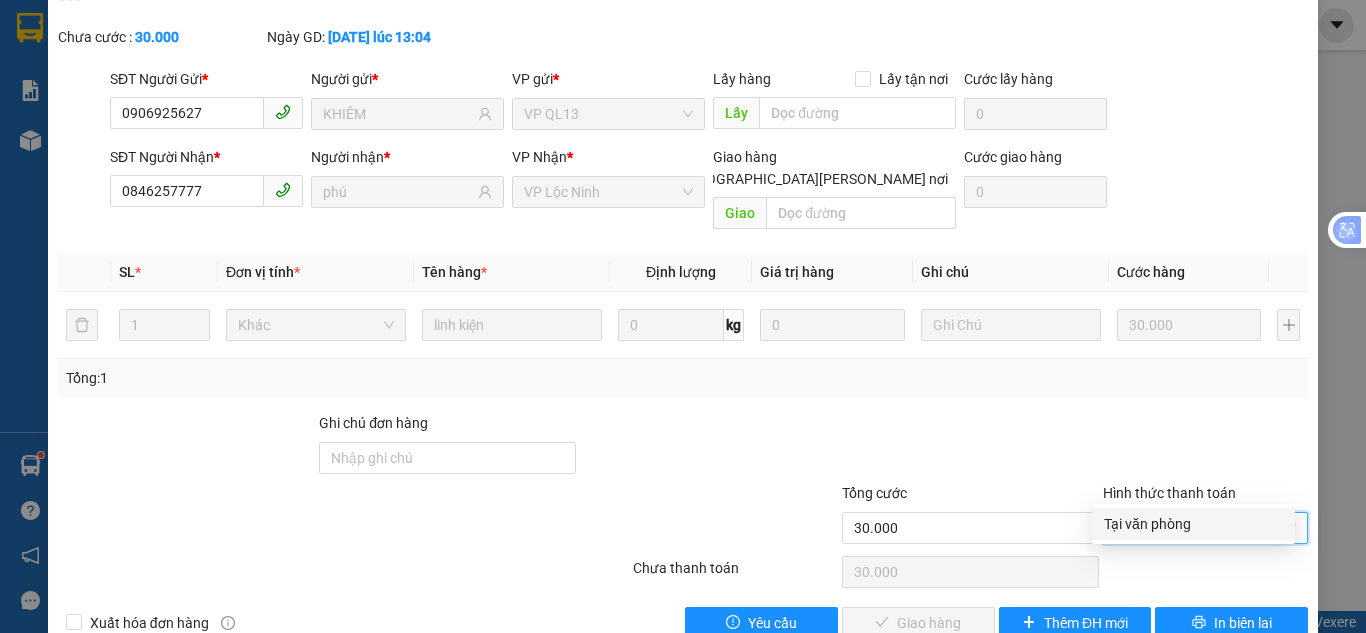 type on "0" 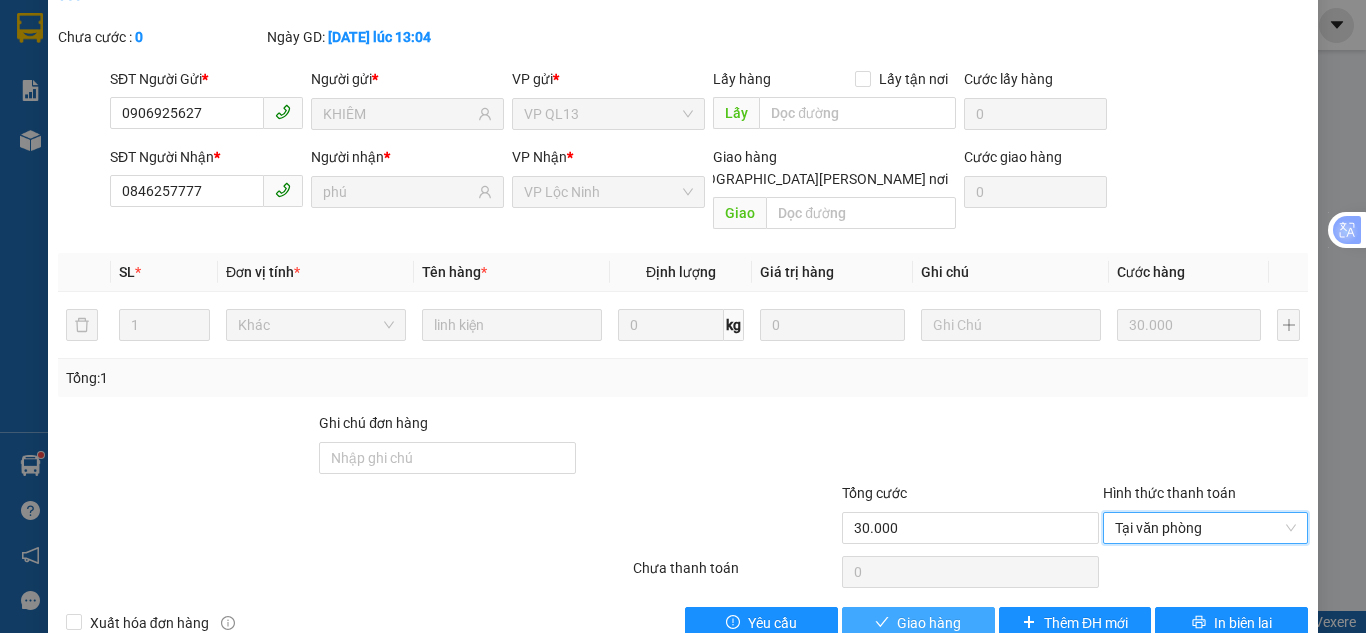 click on "Giao hàng" at bounding box center (929, 623) 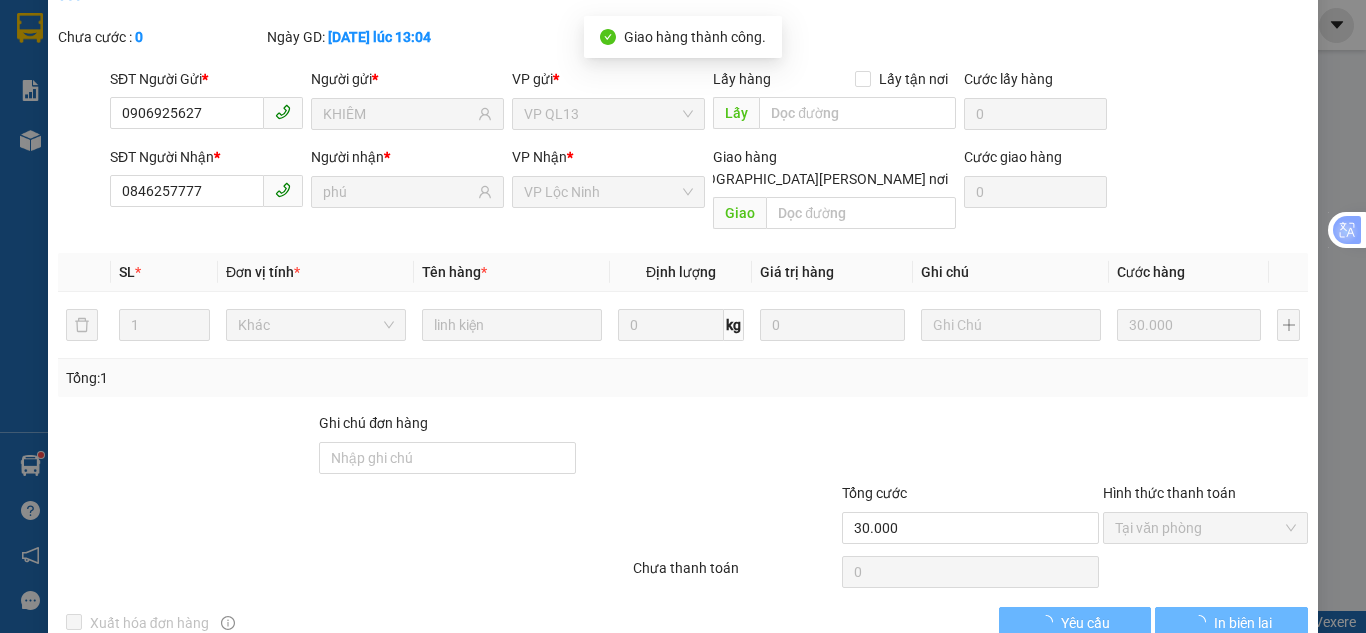 scroll, scrollTop: 0, scrollLeft: 0, axis: both 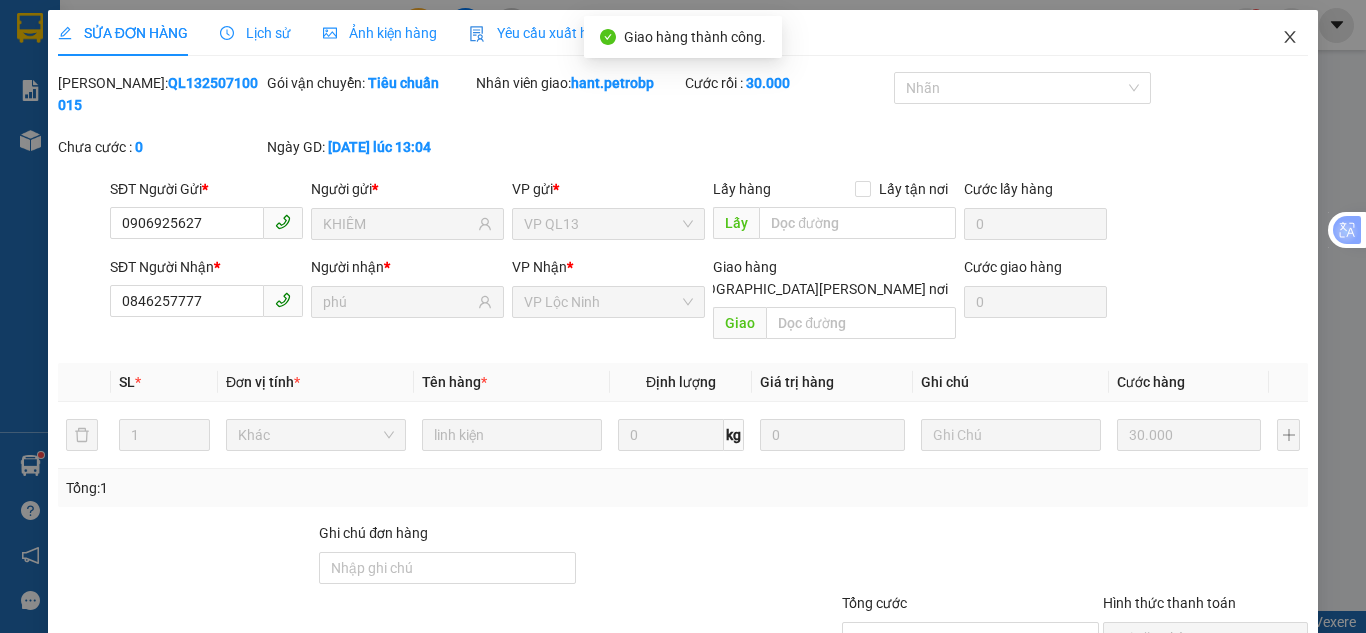 click 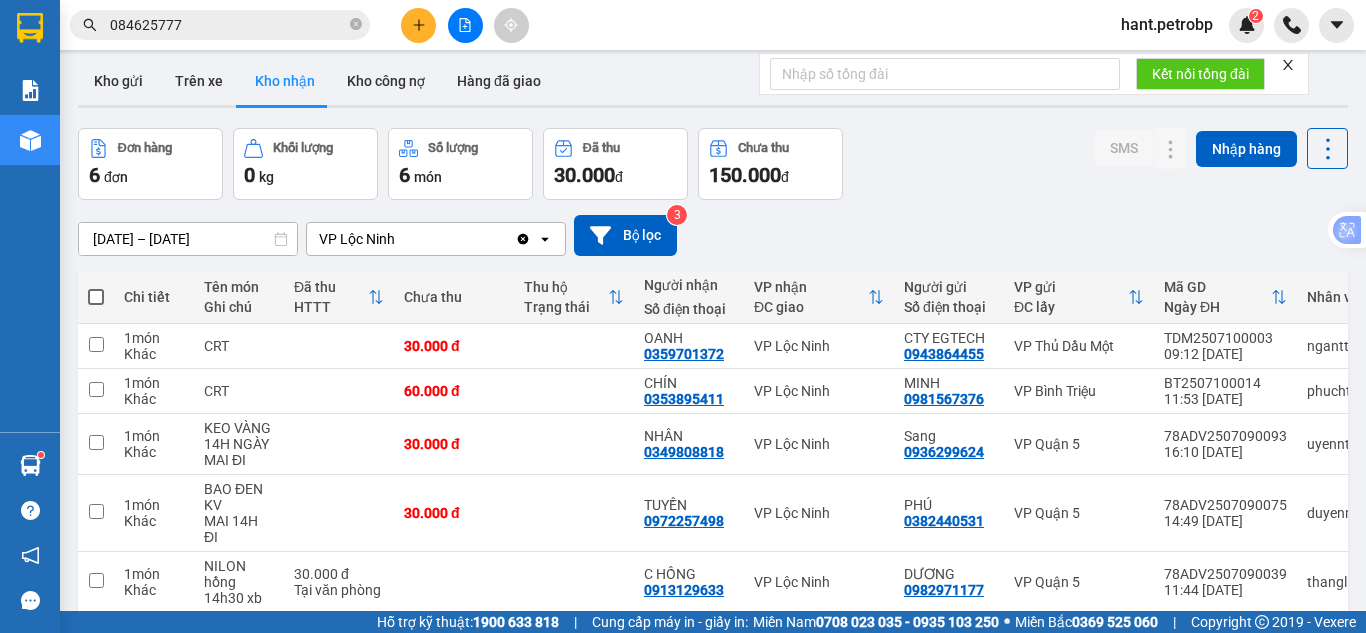 scroll, scrollTop: 0, scrollLeft: 0, axis: both 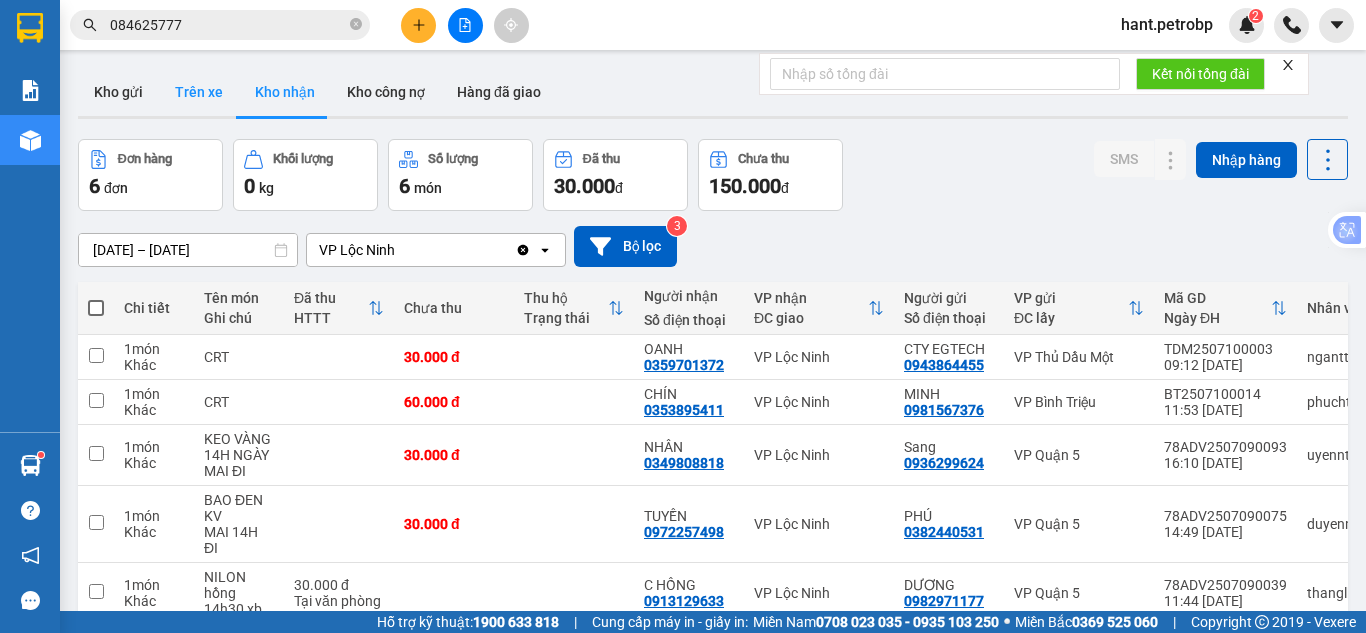 click on "Trên xe" at bounding box center [199, 92] 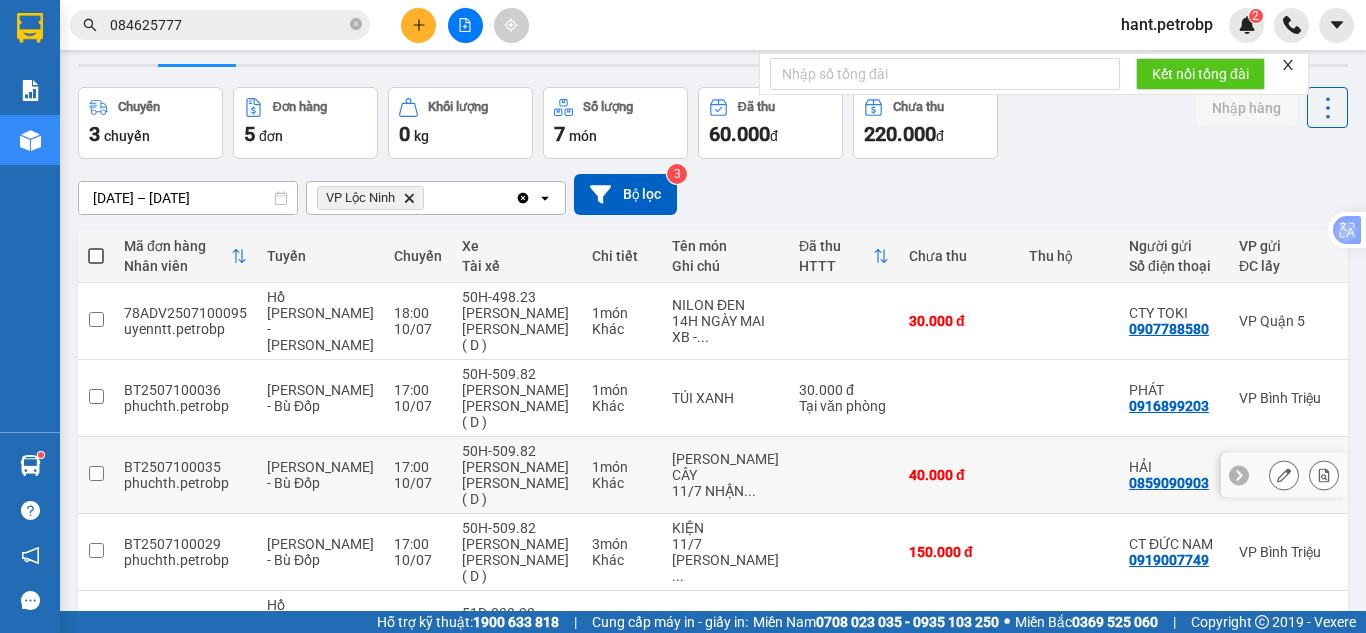 scroll, scrollTop: 135, scrollLeft: 0, axis: vertical 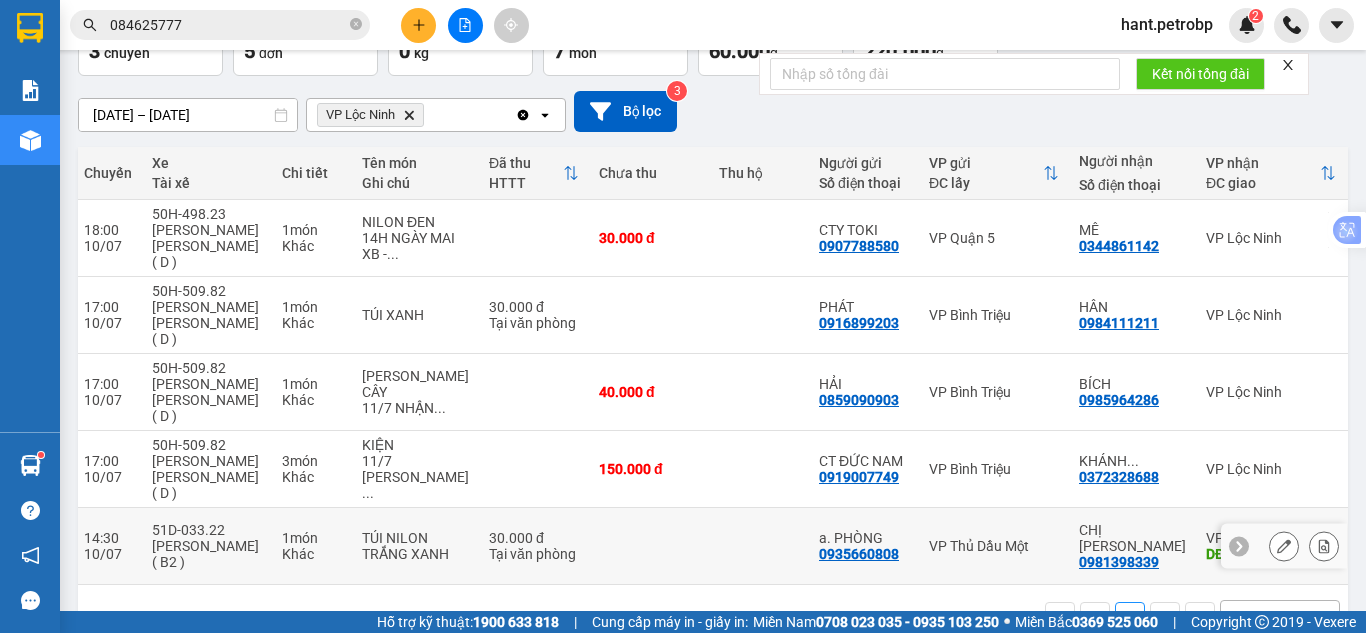 click 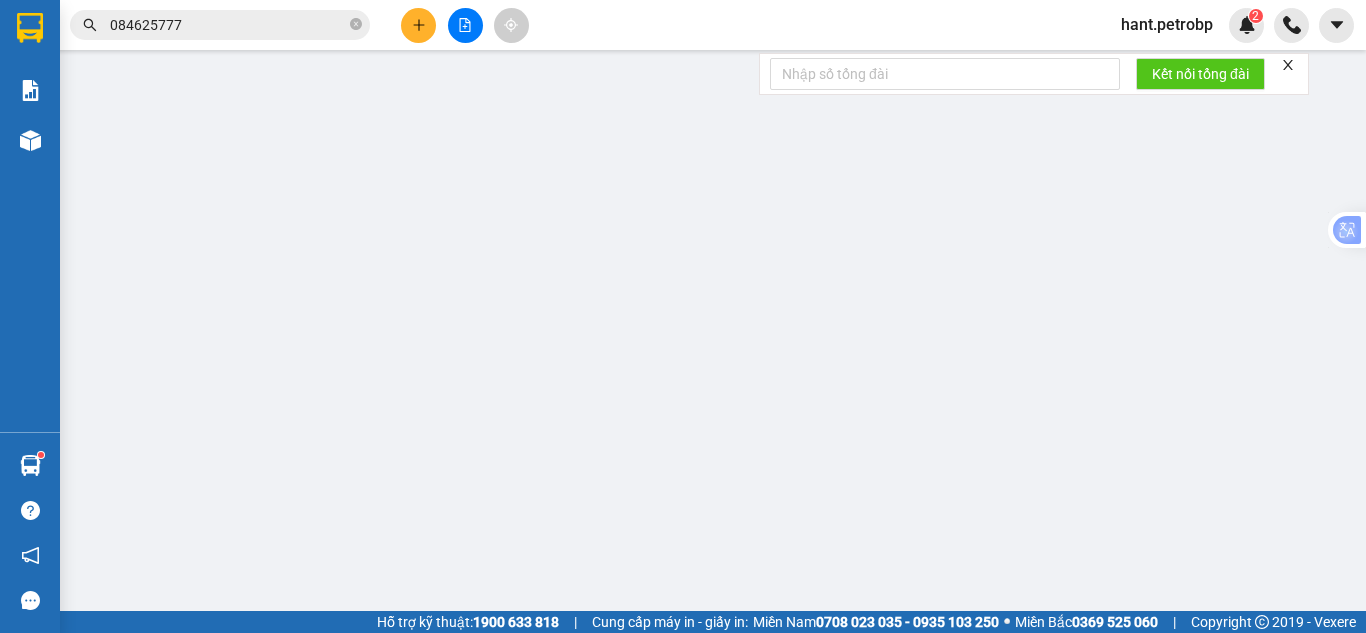 type on "0935660808" 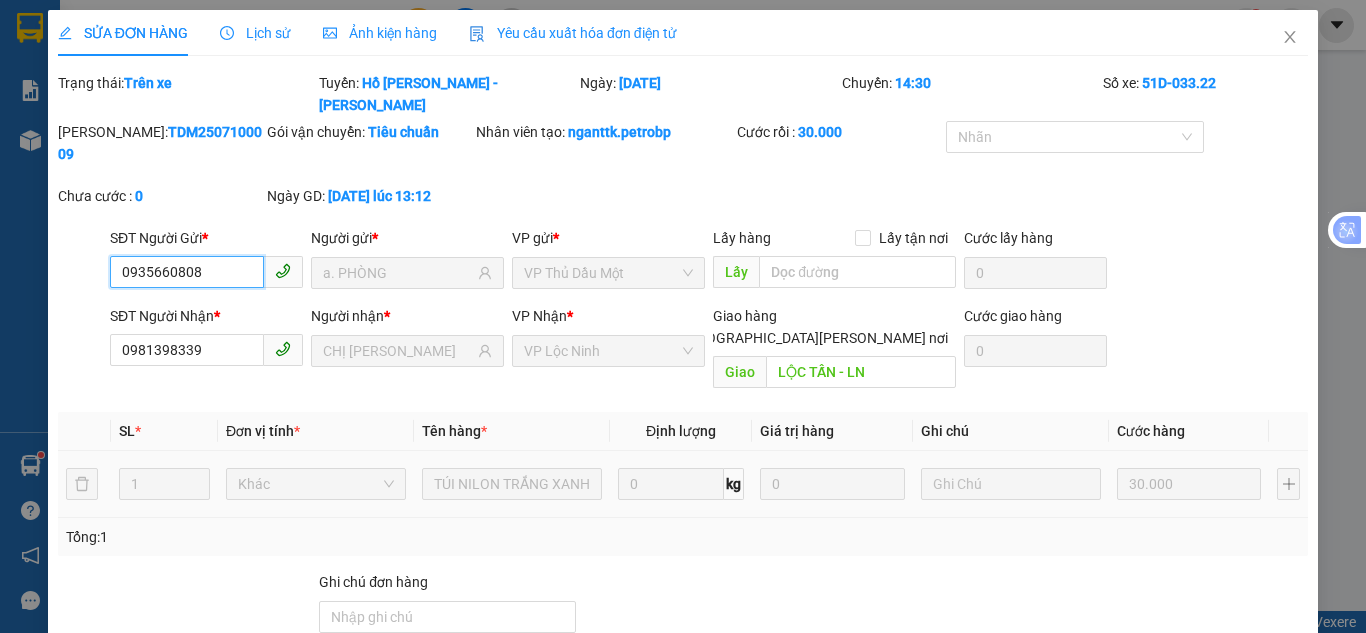 scroll, scrollTop: 0, scrollLeft: 0, axis: both 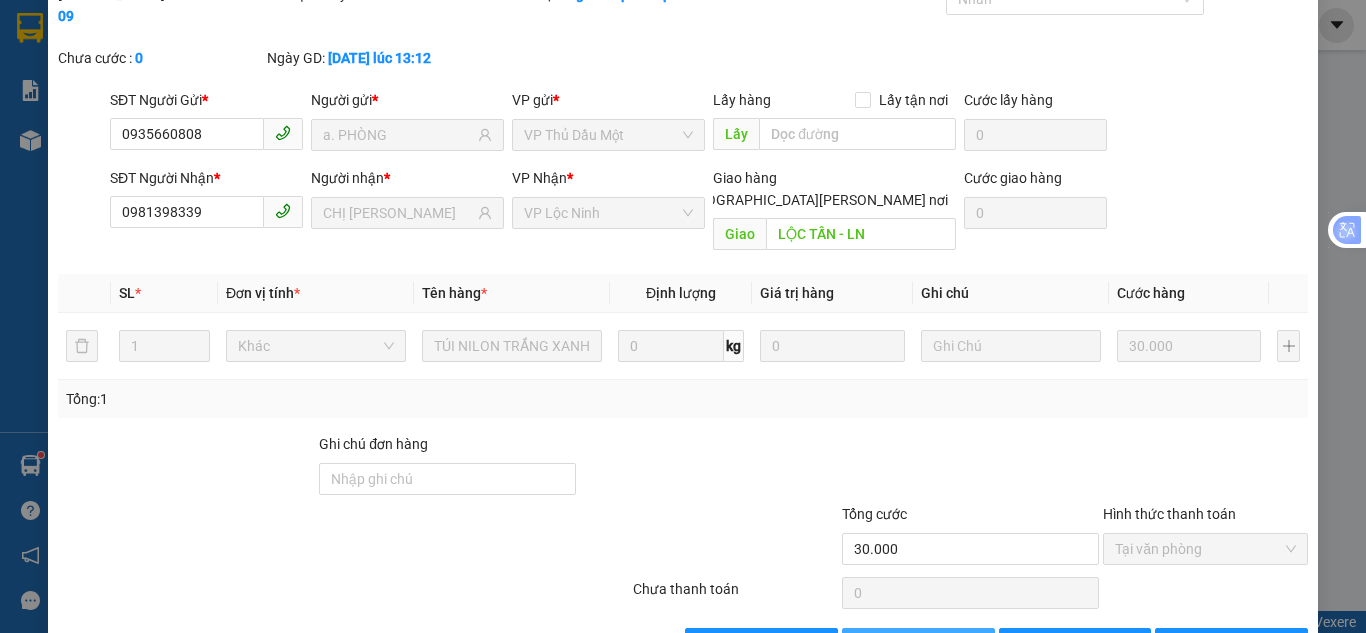 click on "Giao hàng" at bounding box center (918, 644) 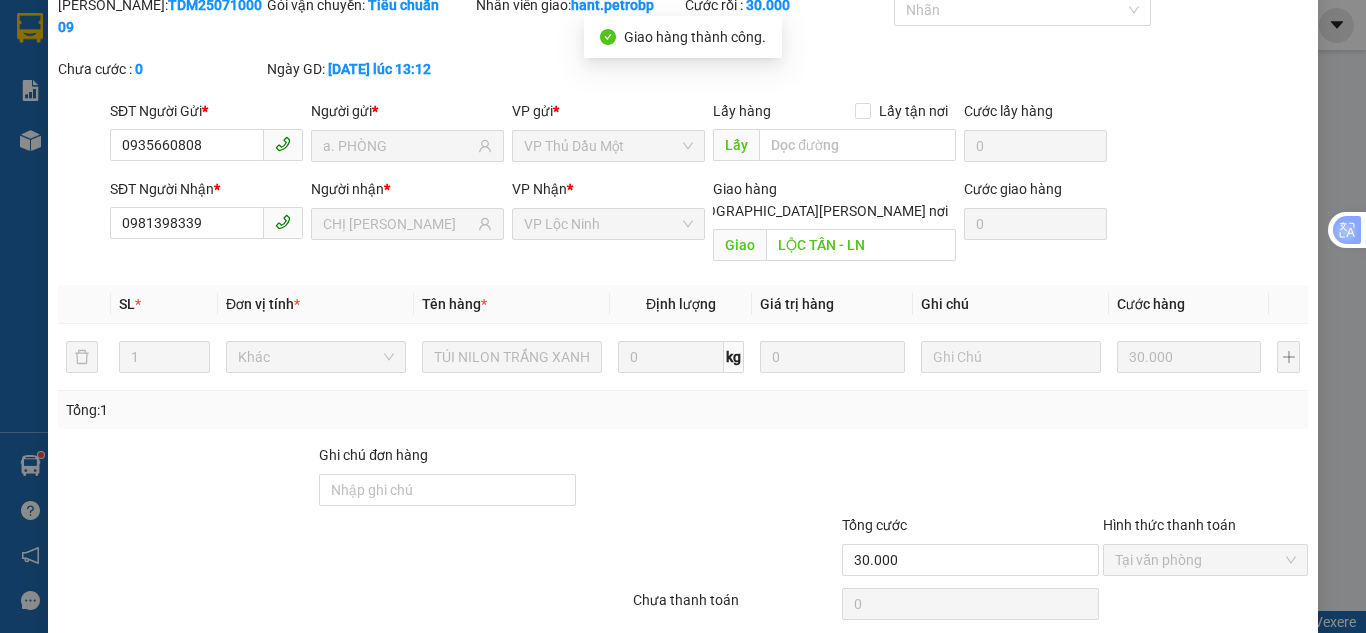 scroll, scrollTop: 0, scrollLeft: 0, axis: both 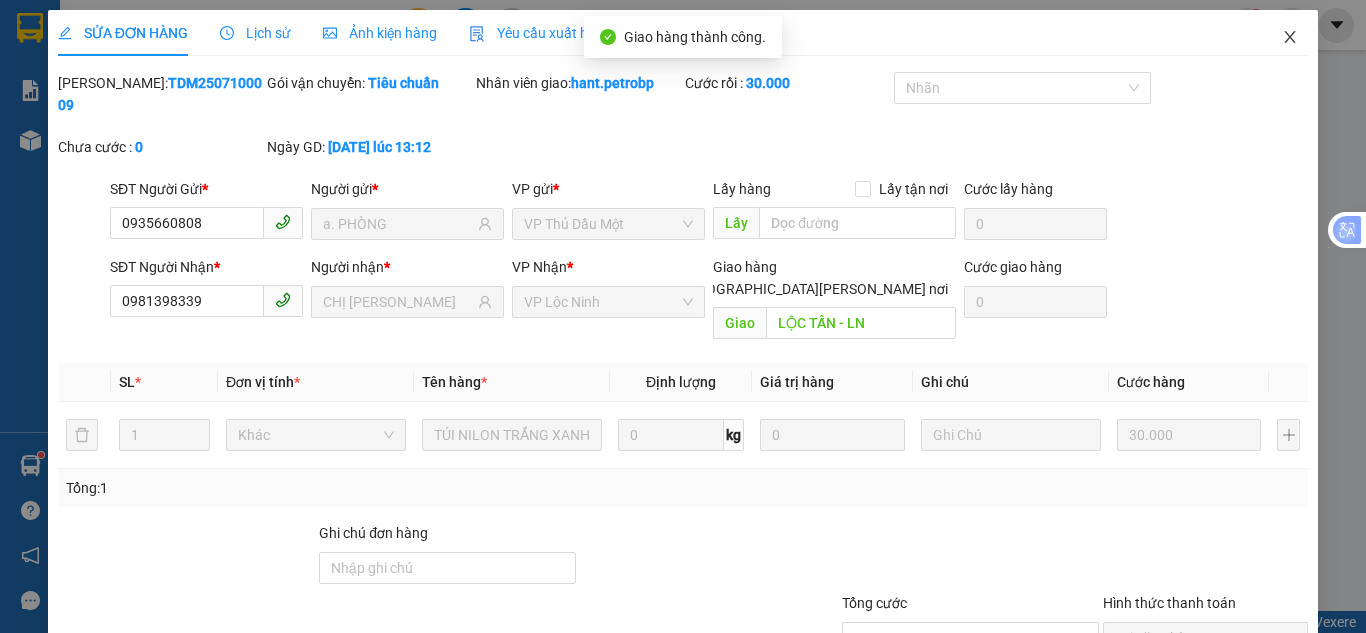 click 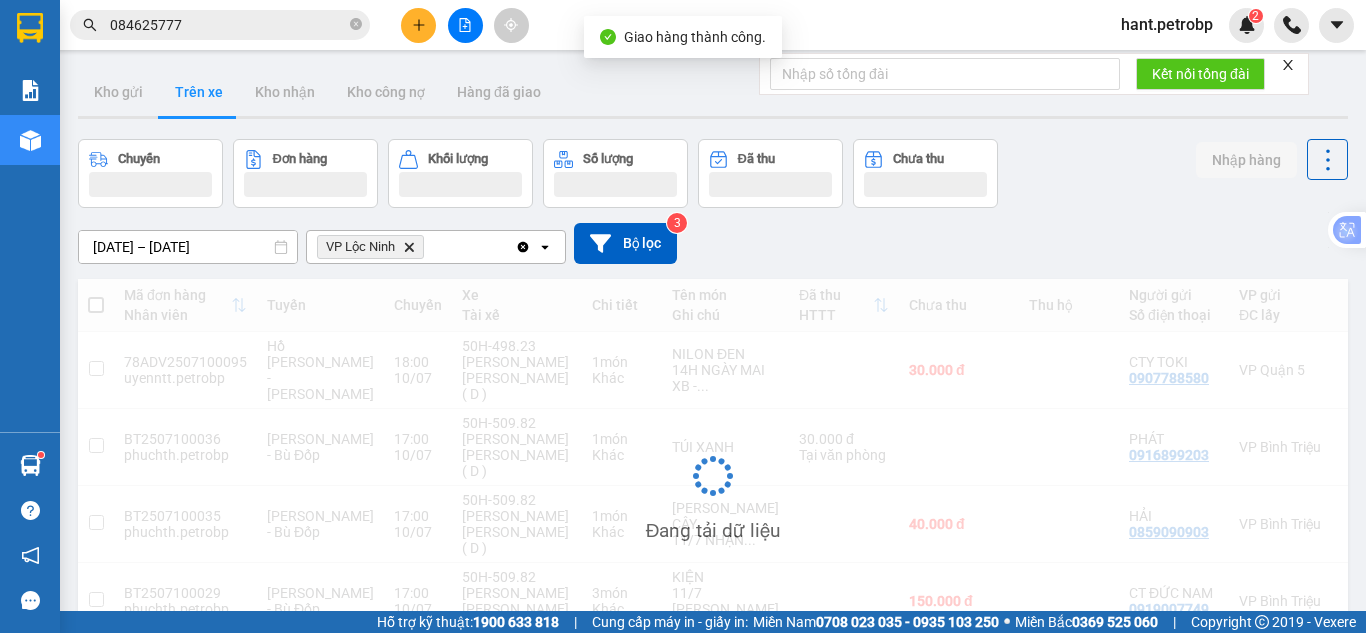 scroll, scrollTop: 92, scrollLeft: 0, axis: vertical 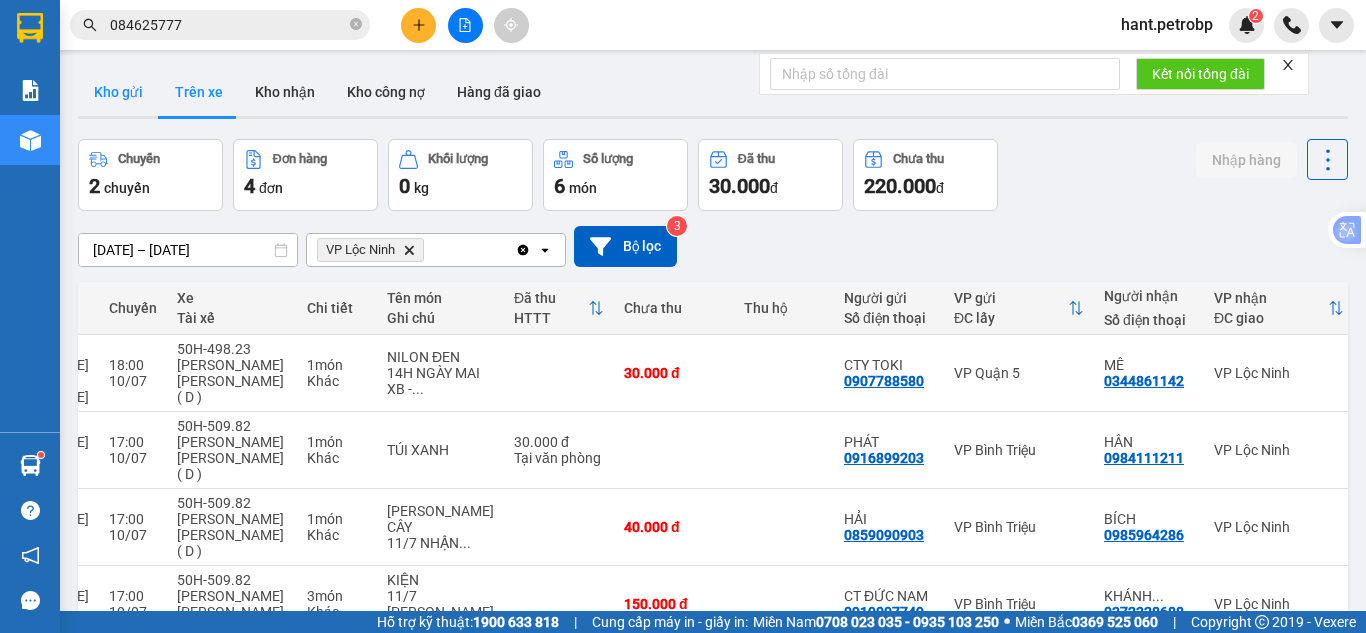 click on "Kho gửi" at bounding box center (118, 92) 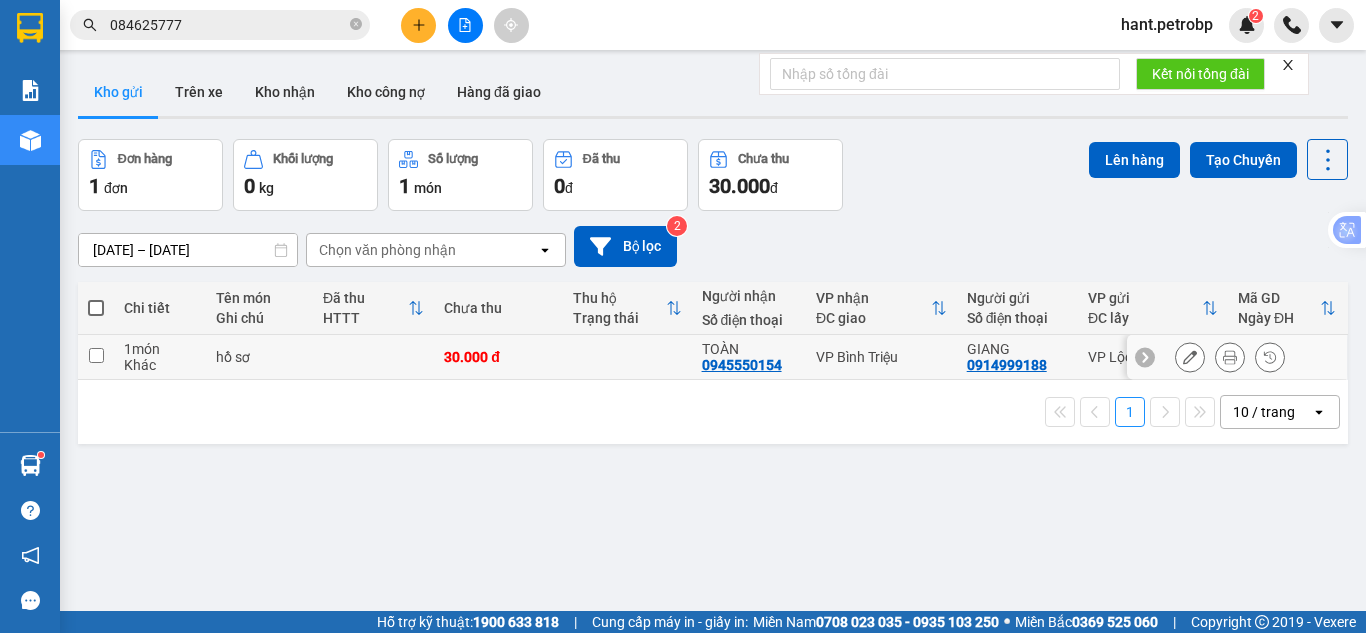 click at bounding box center (96, 355) 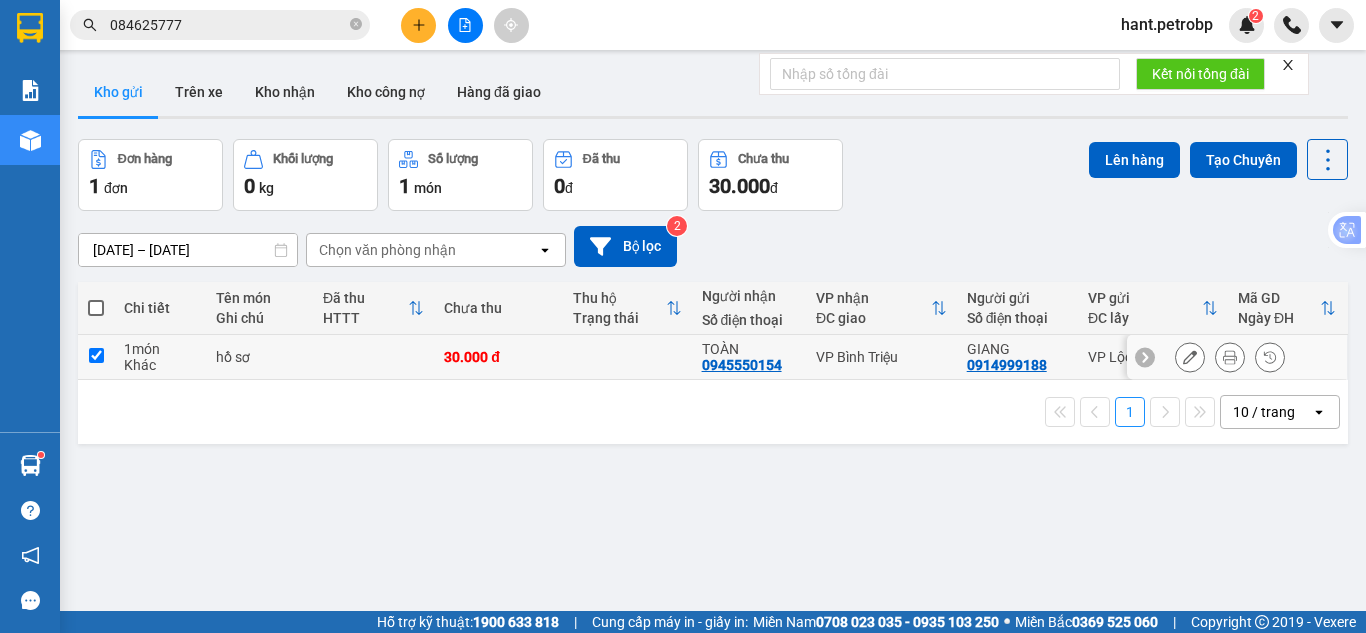 checkbox on "true" 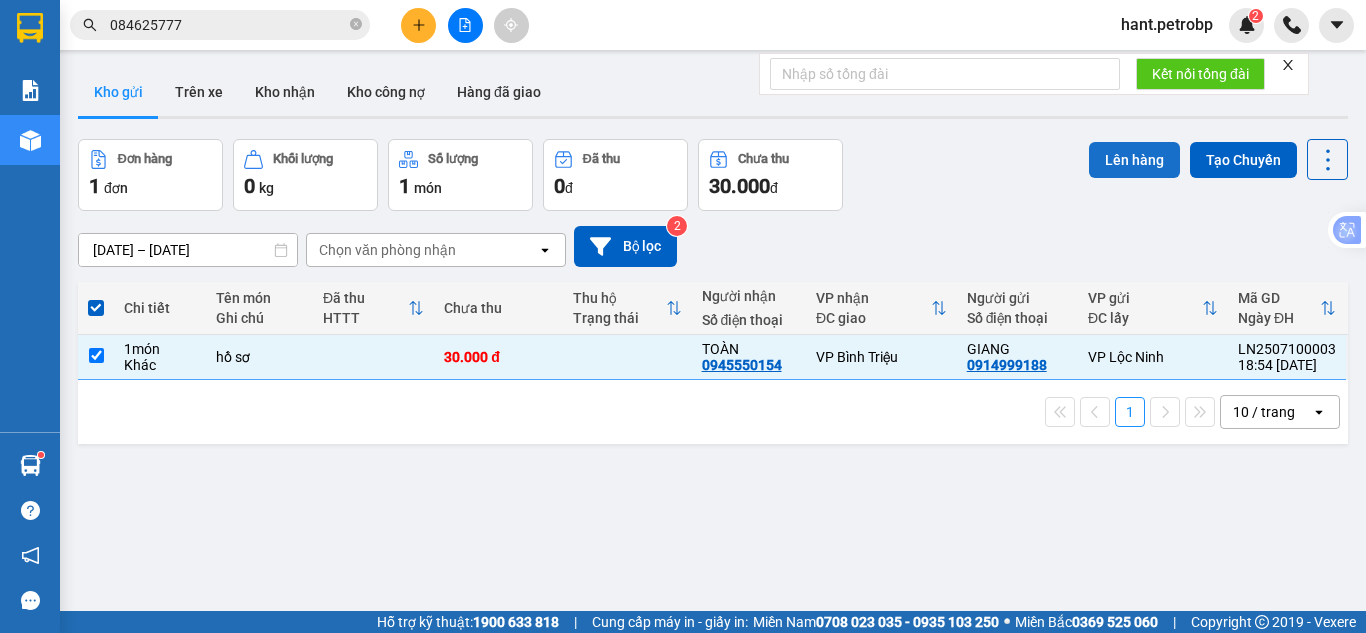 click on "Lên hàng" at bounding box center [1134, 160] 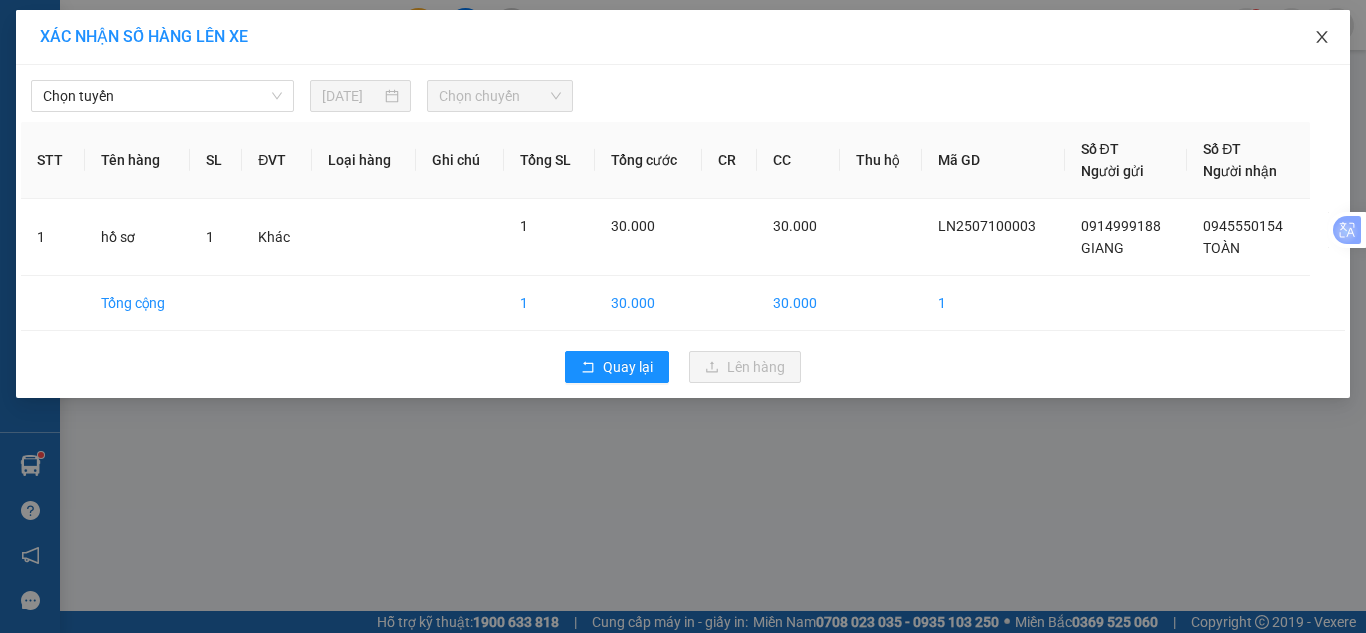 click at bounding box center (1322, 38) 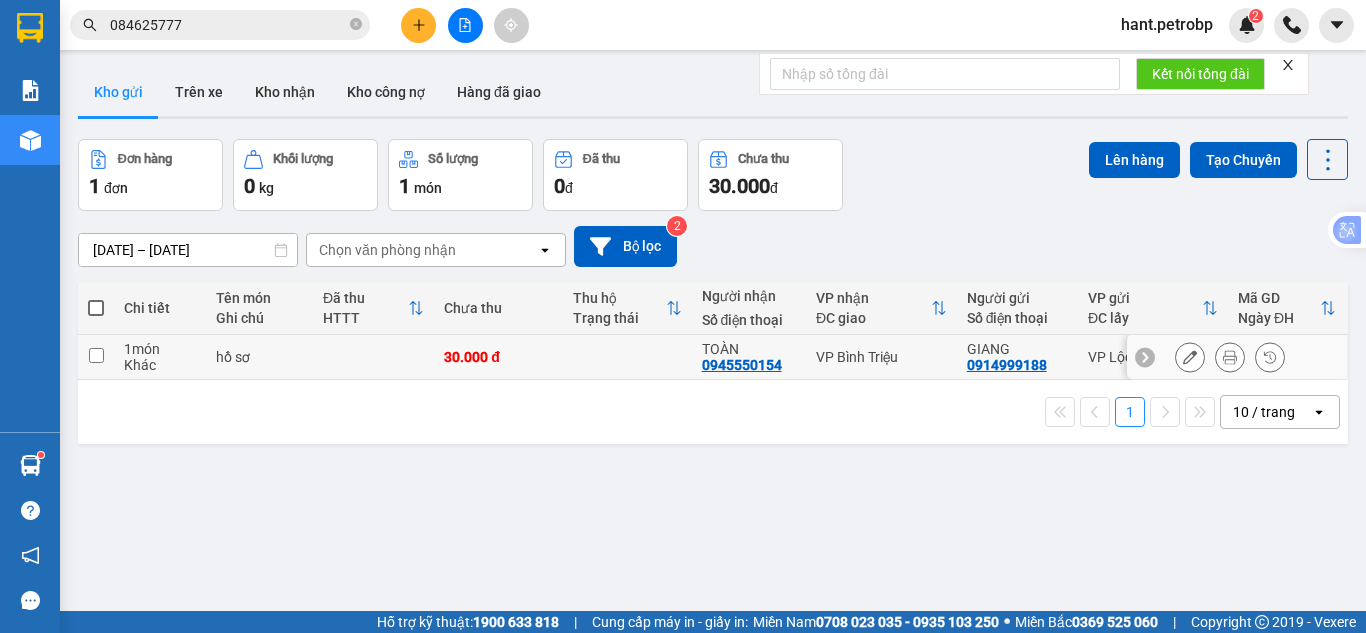 click 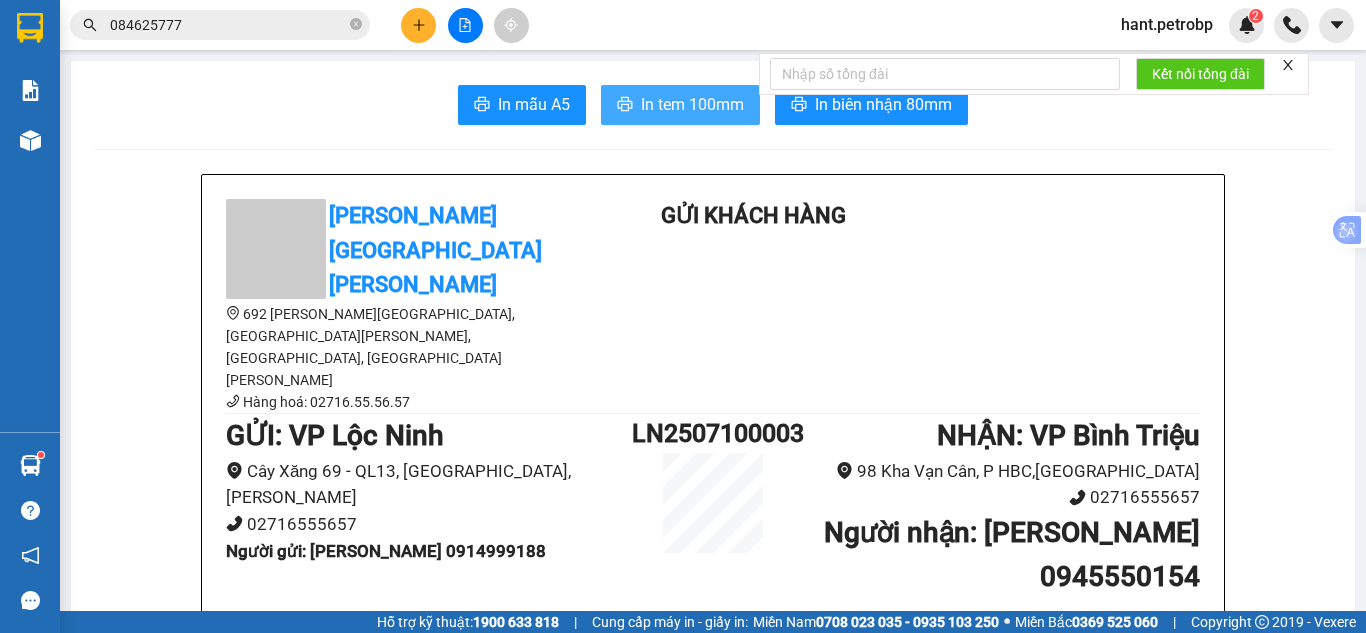 click on "In tem 100mm" at bounding box center [692, 104] 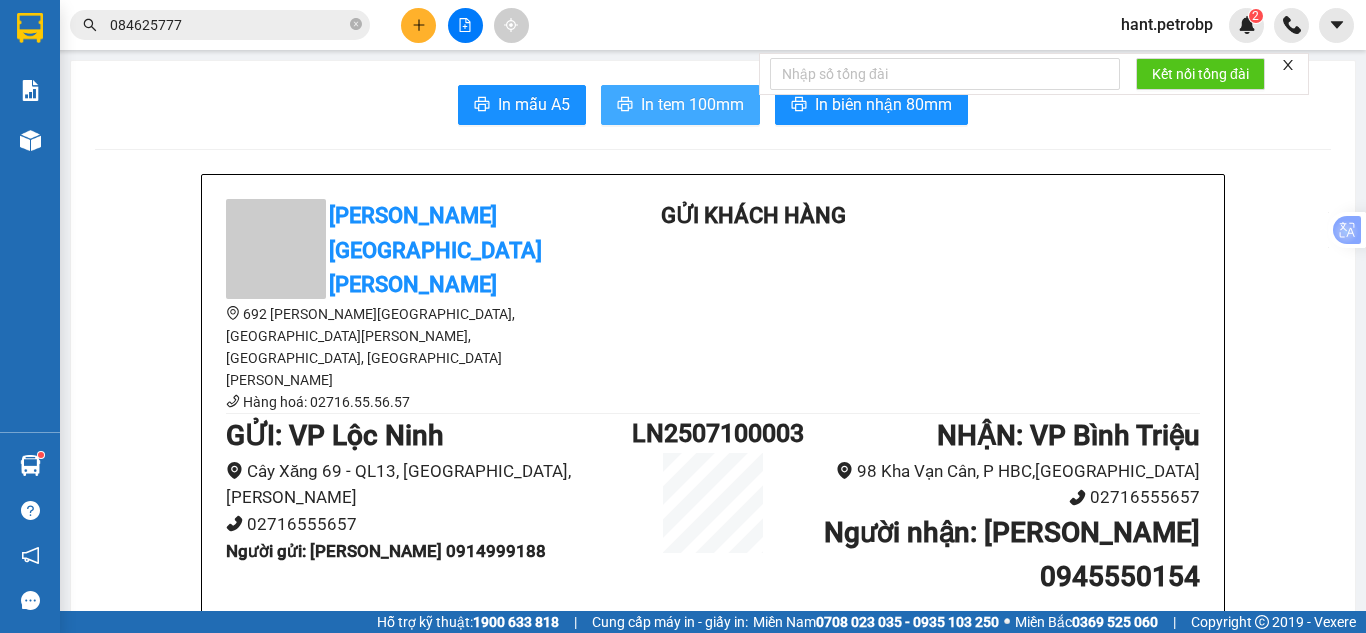 scroll, scrollTop: 0, scrollLeft: 0, axis: both 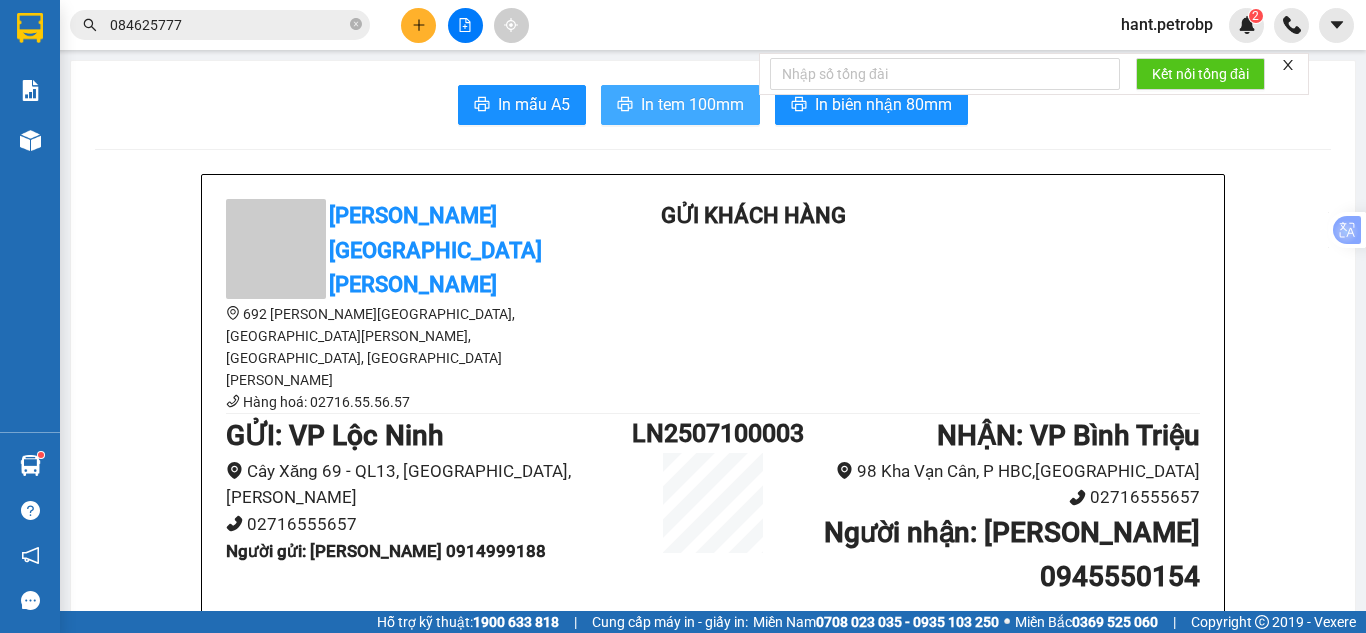 click on "In tem 100mm" at bounding box center [680, 105] 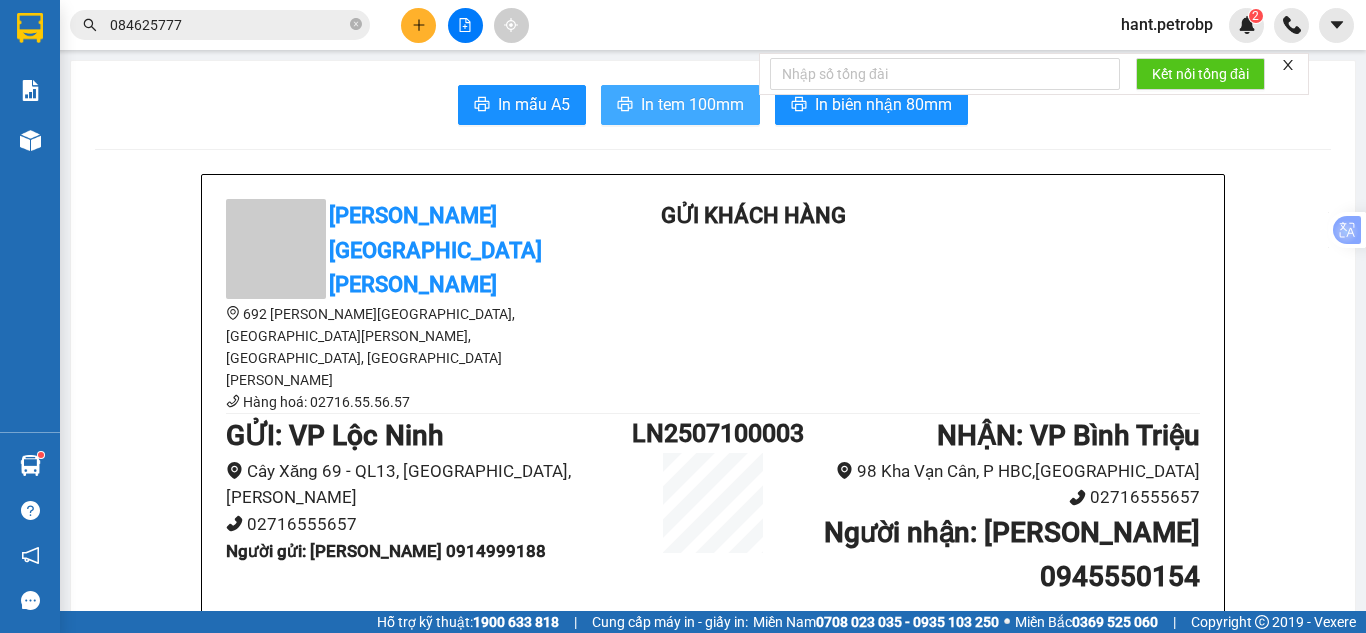 scroll, scrollTop: 0, scrollLeft: 0, axis: both 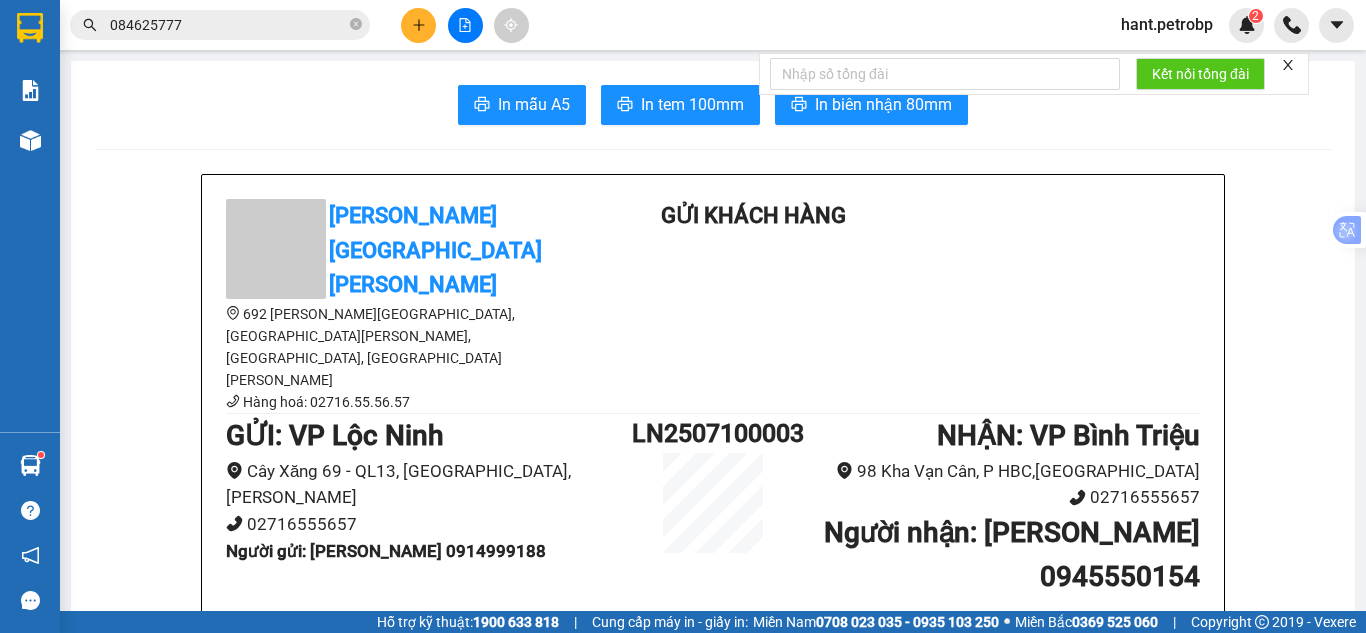 click on "Kho hàng mới" at bounding box center (30, 140) 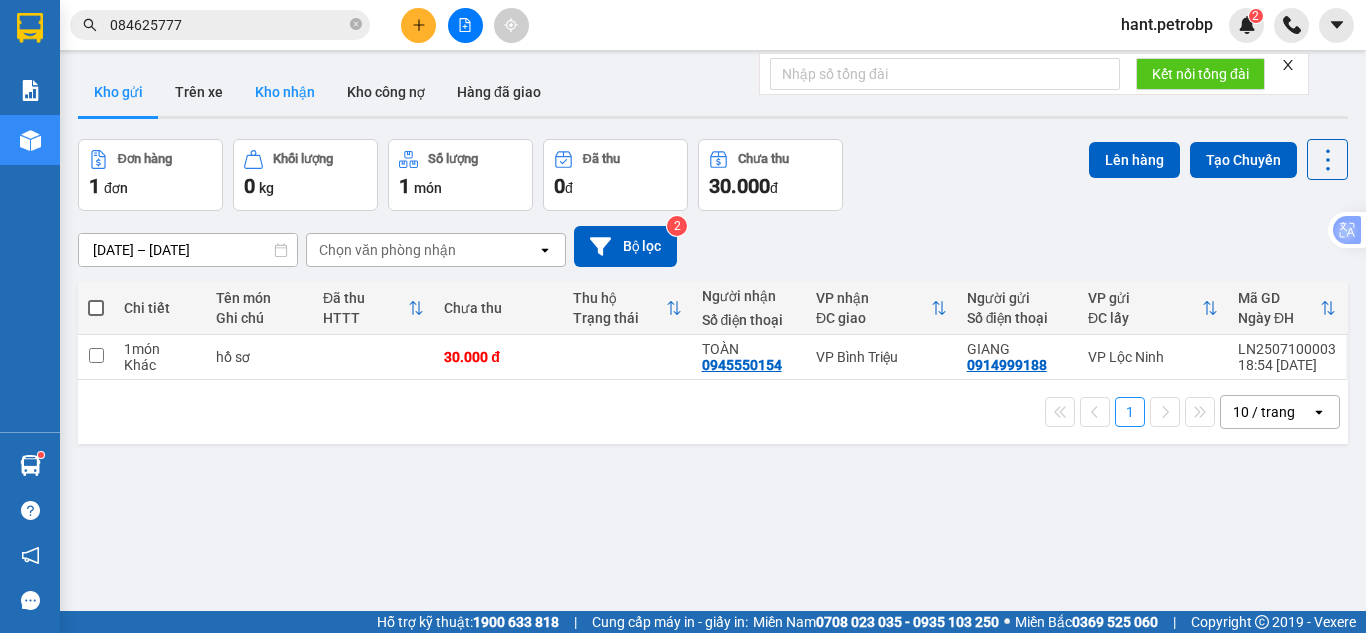 click on "Kho nhận" at bounding box center [285, 92] 